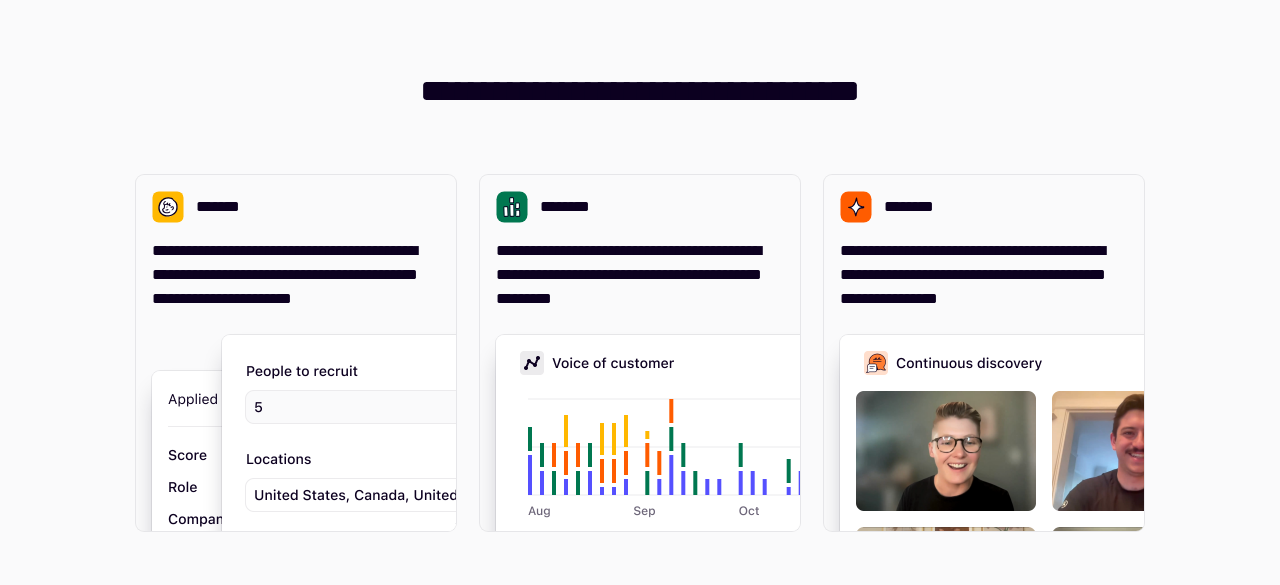 scroll, scrollTop: 0, scrollLeft: 0, axis: both 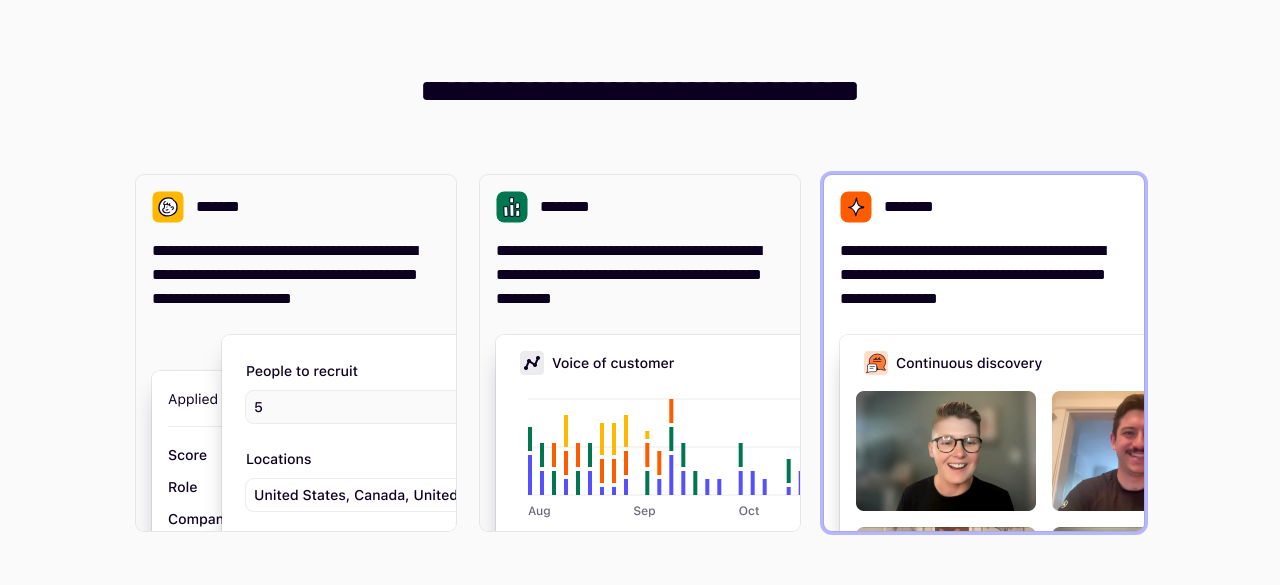 click on "**********" at bounding box center [984, 275] 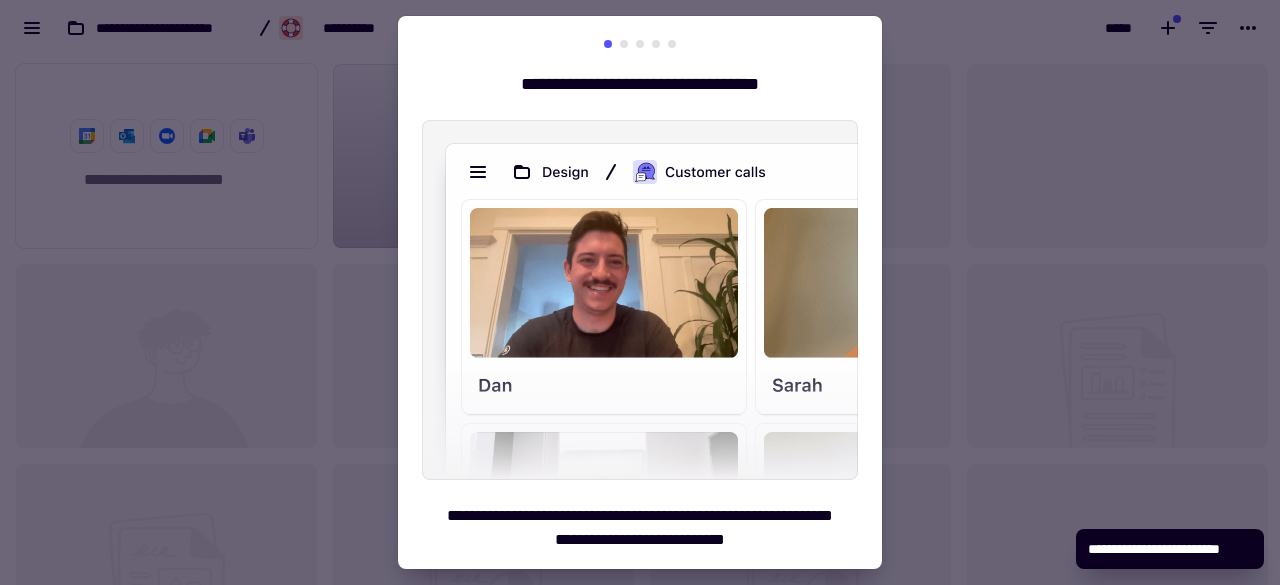 scroll, scrollTop: 16, scrollLeft: 16, axis: both 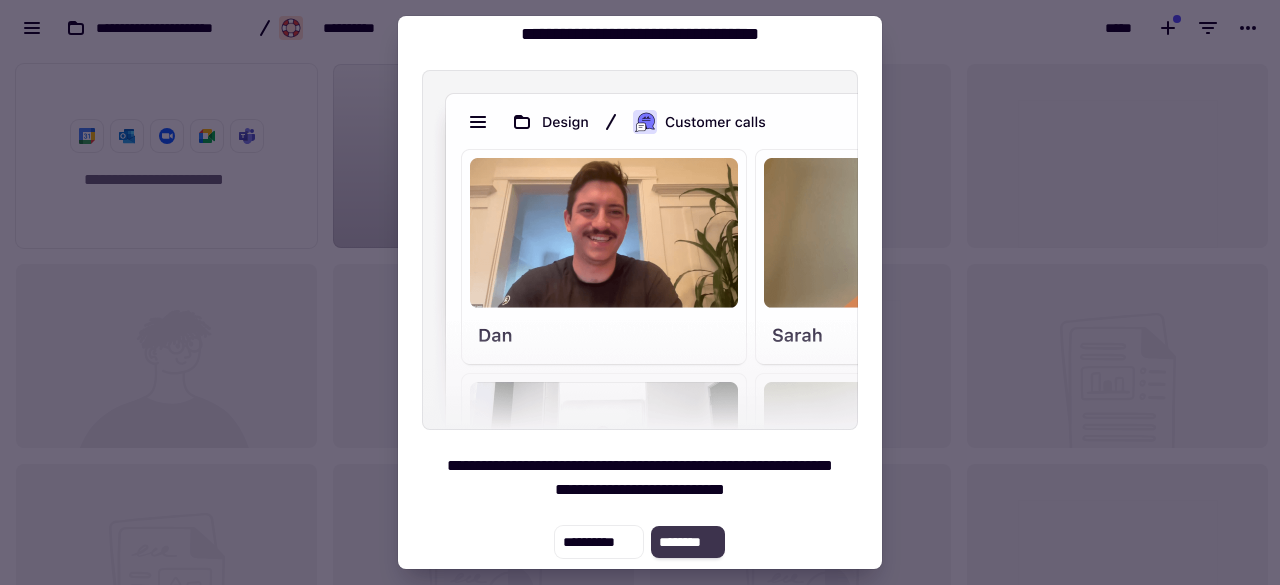 click on "********" 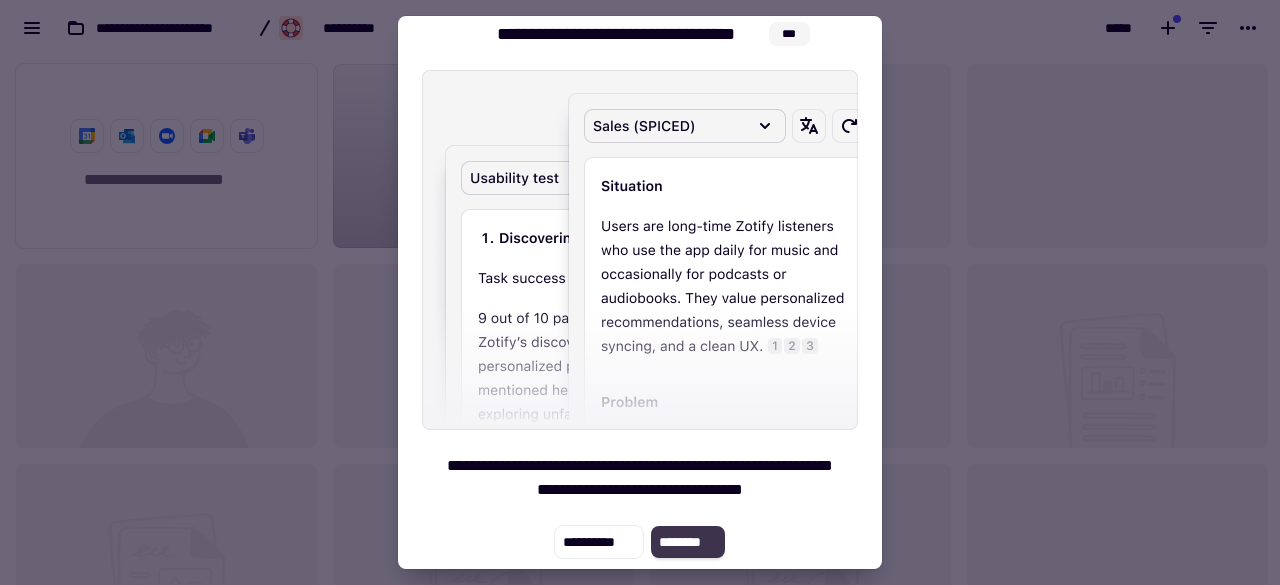 click on "********" 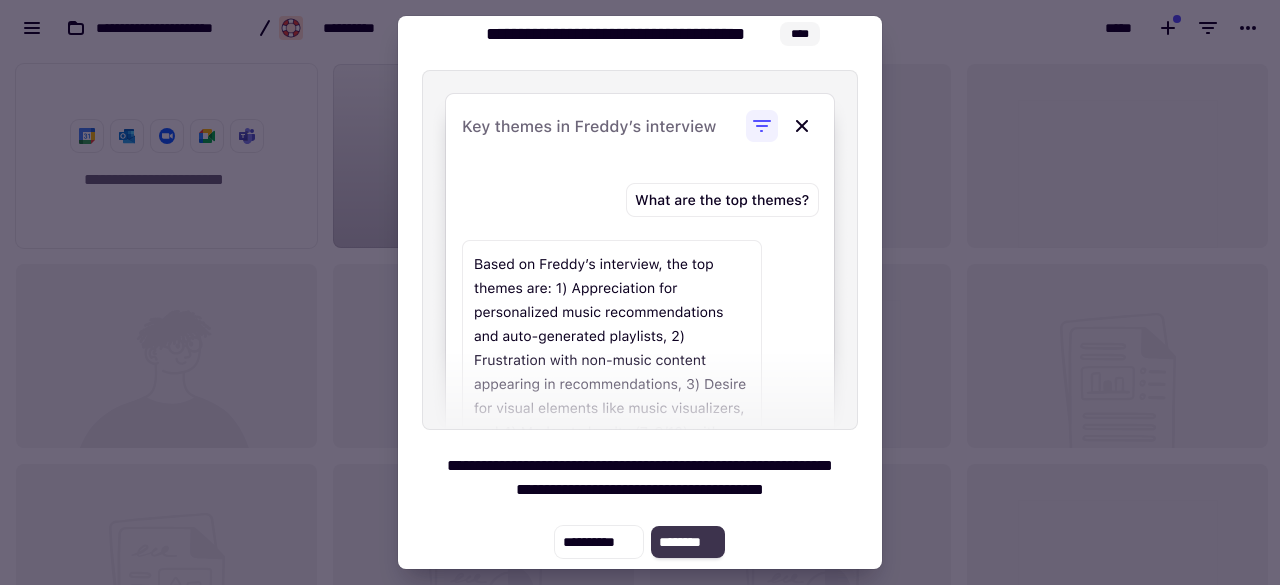 click on "********" 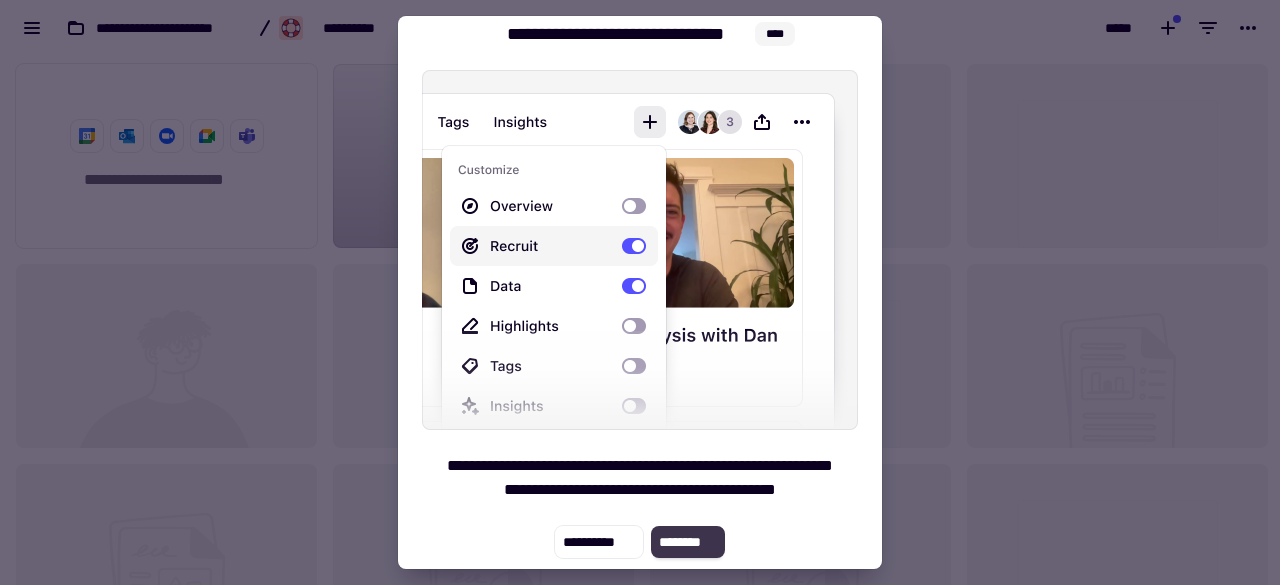 click on "********" 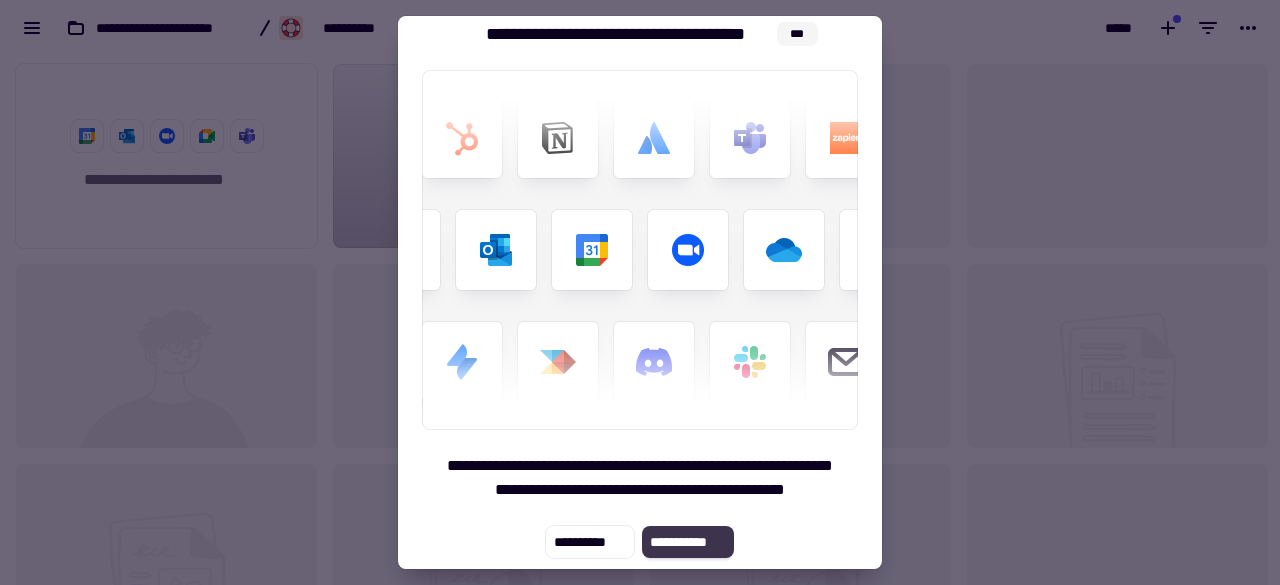 click on "**********" 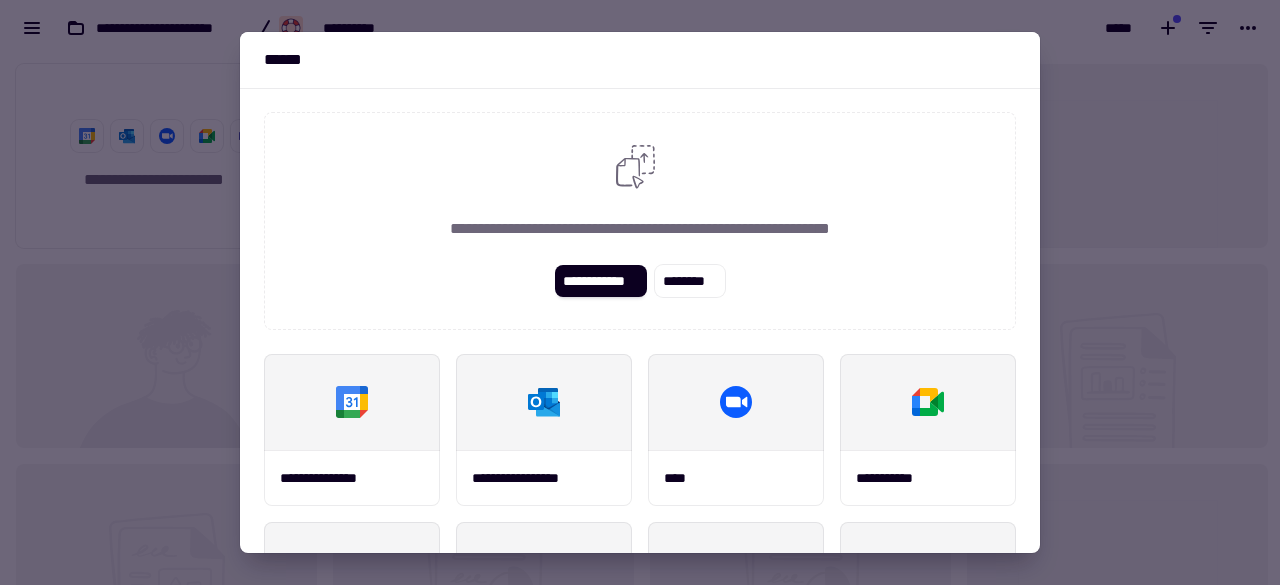 scroll, scrollTop: 312, scrollLeft: 0, axis: vertical 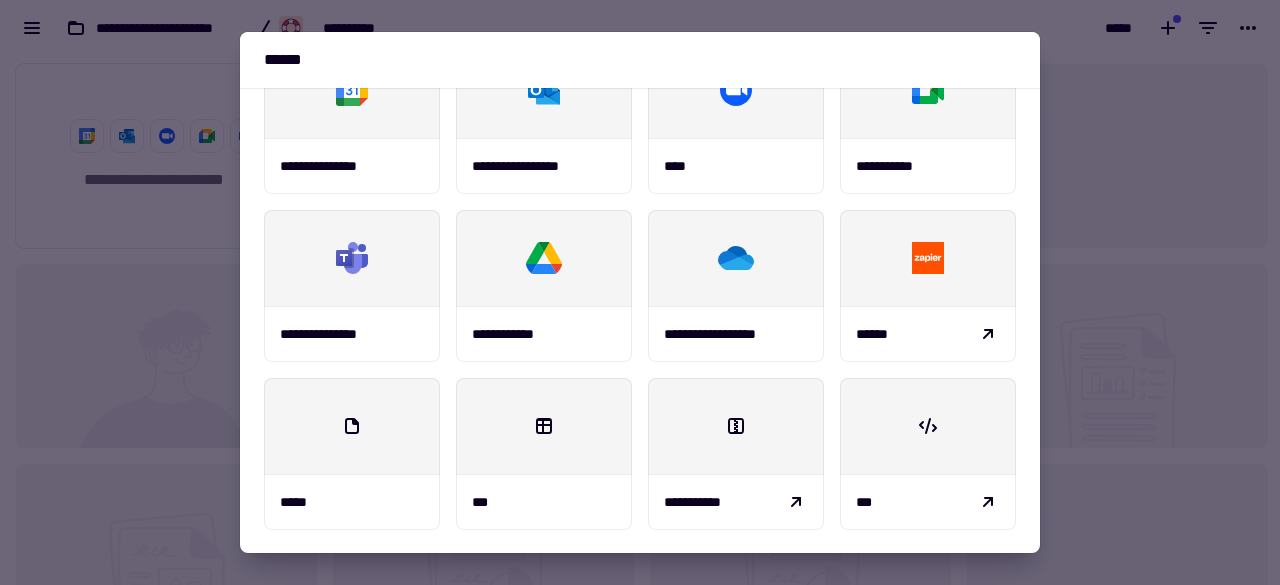 click at bounding box center [640, 292] 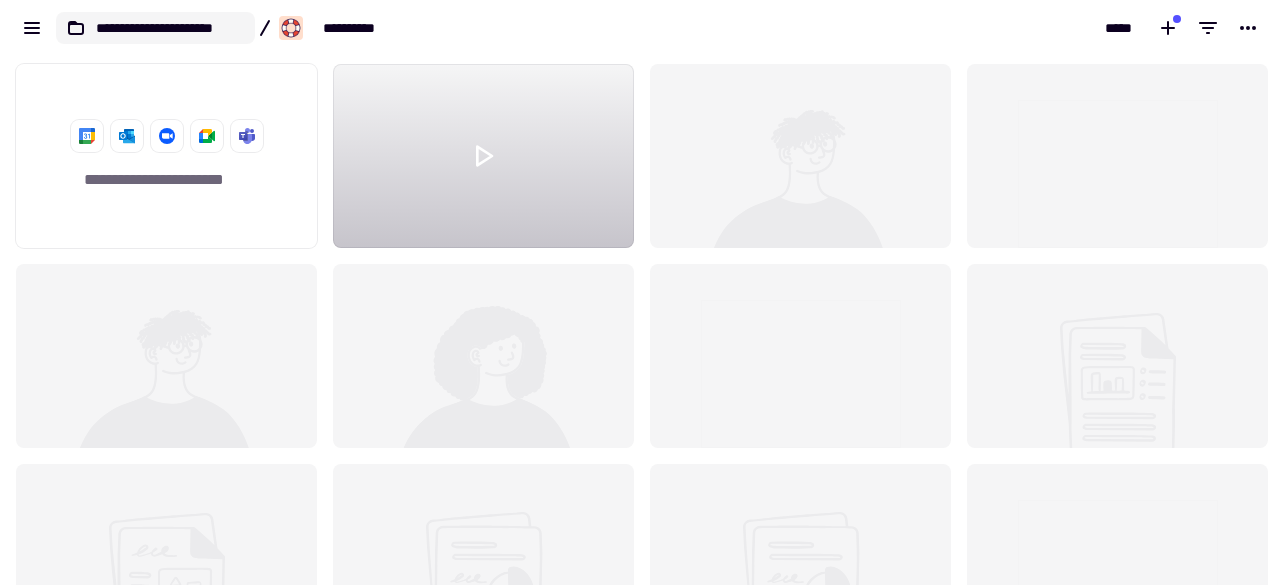 click on "**********" 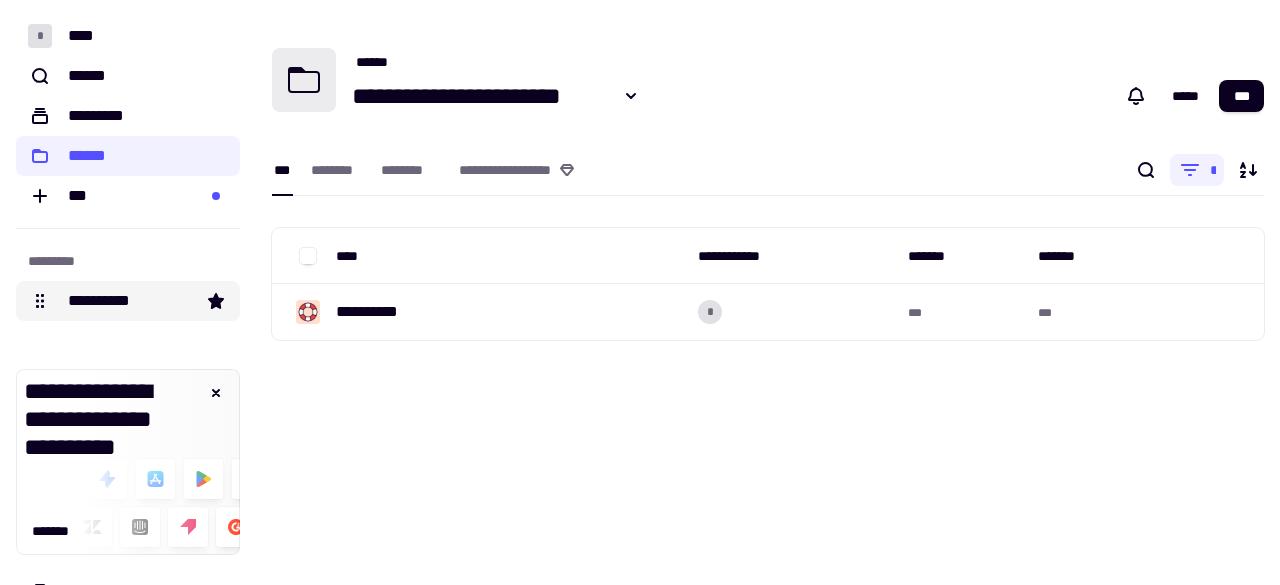 click on "**********" 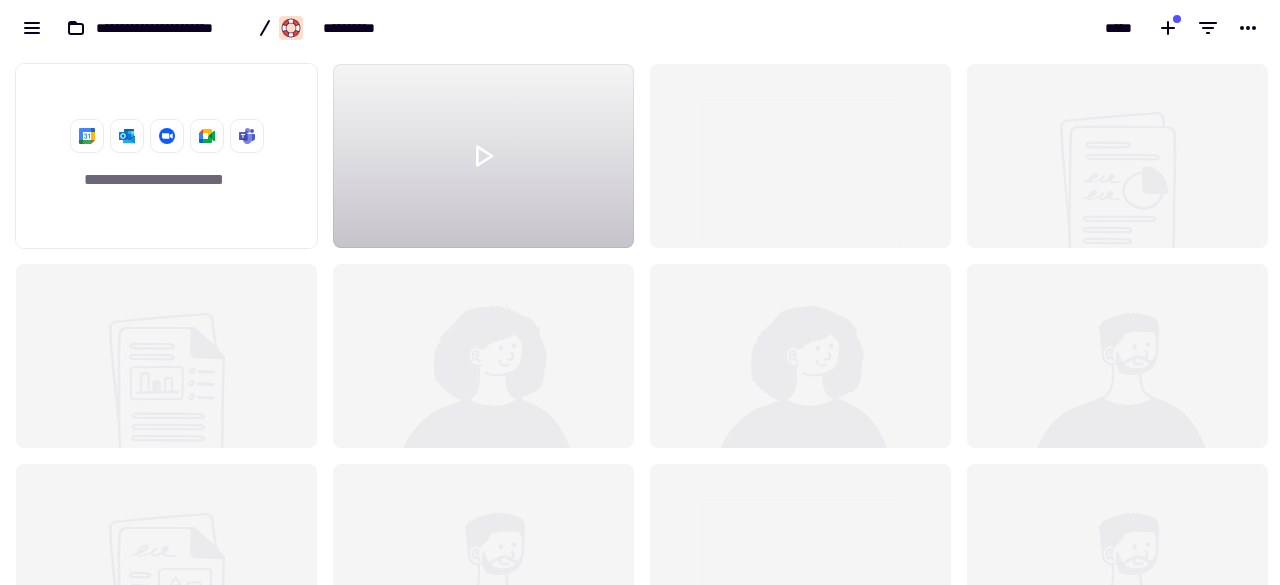scroll, scrollTop: 16, scrollLeft: 16, axis: both 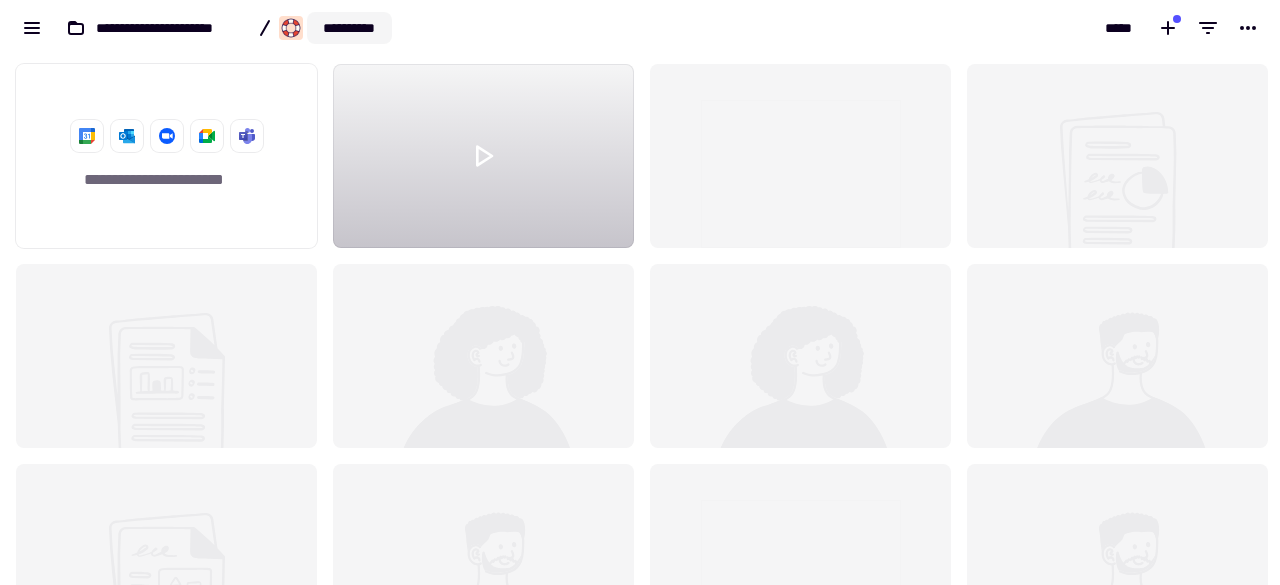 click on "**********" 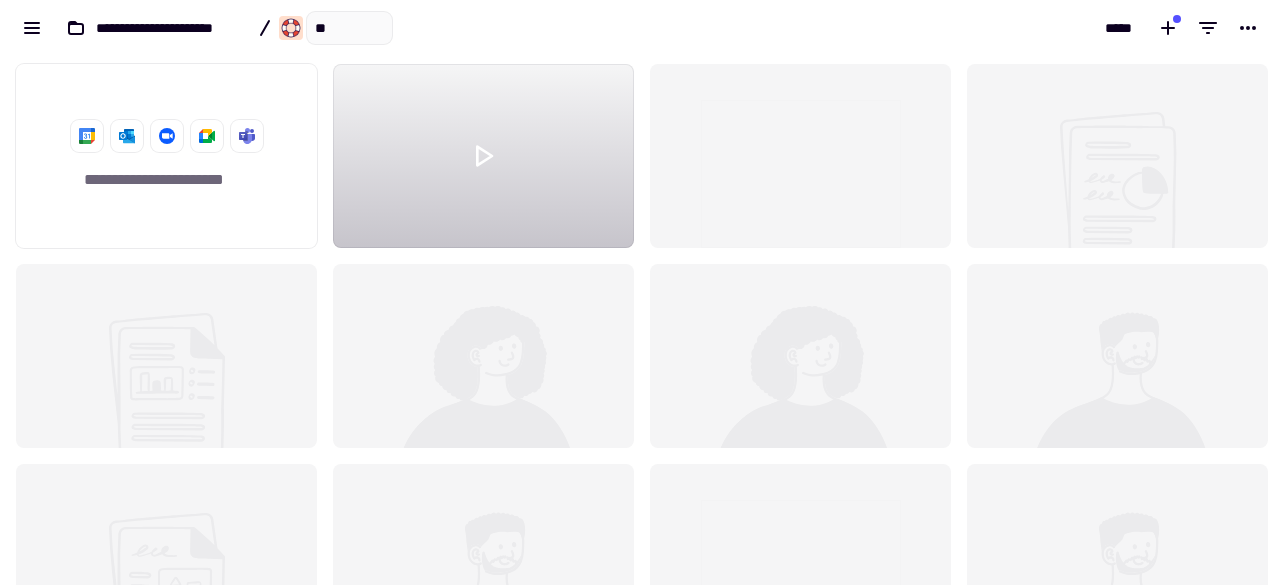 type on "*" 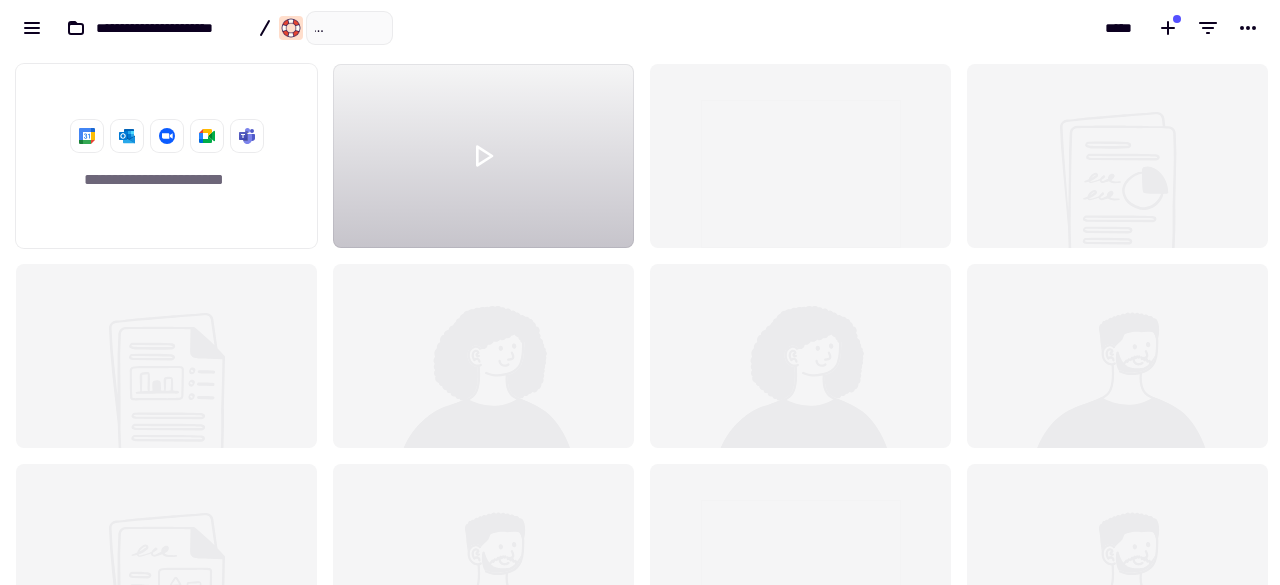 scroll, scrollTop: 0, scrollLeft: 102, axis: horizontal 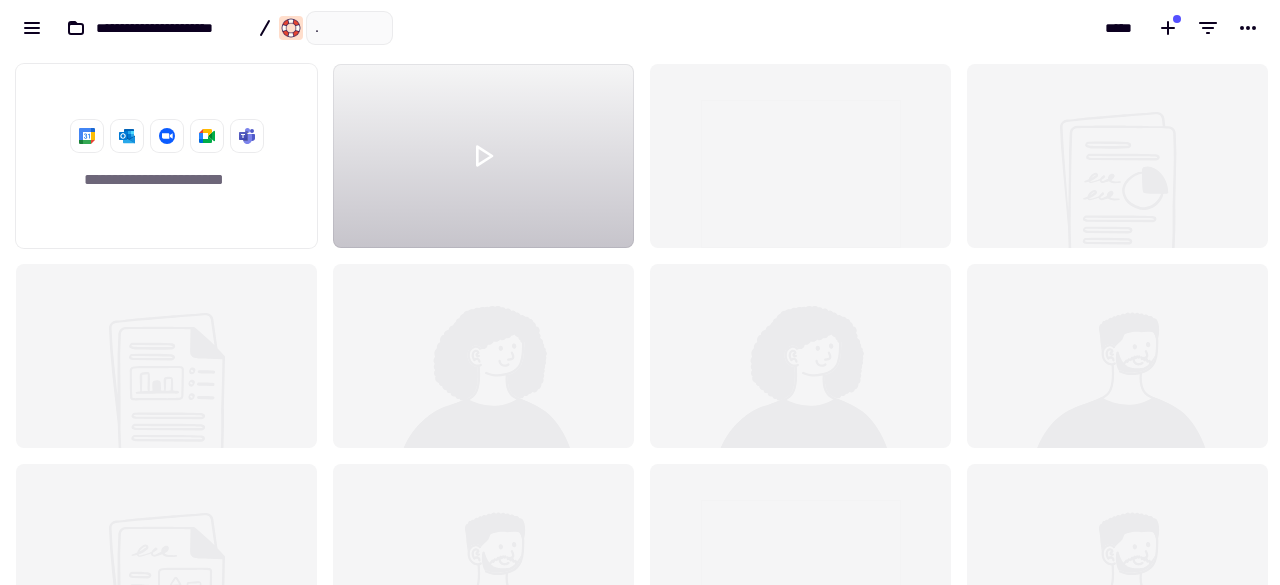type on "**********" 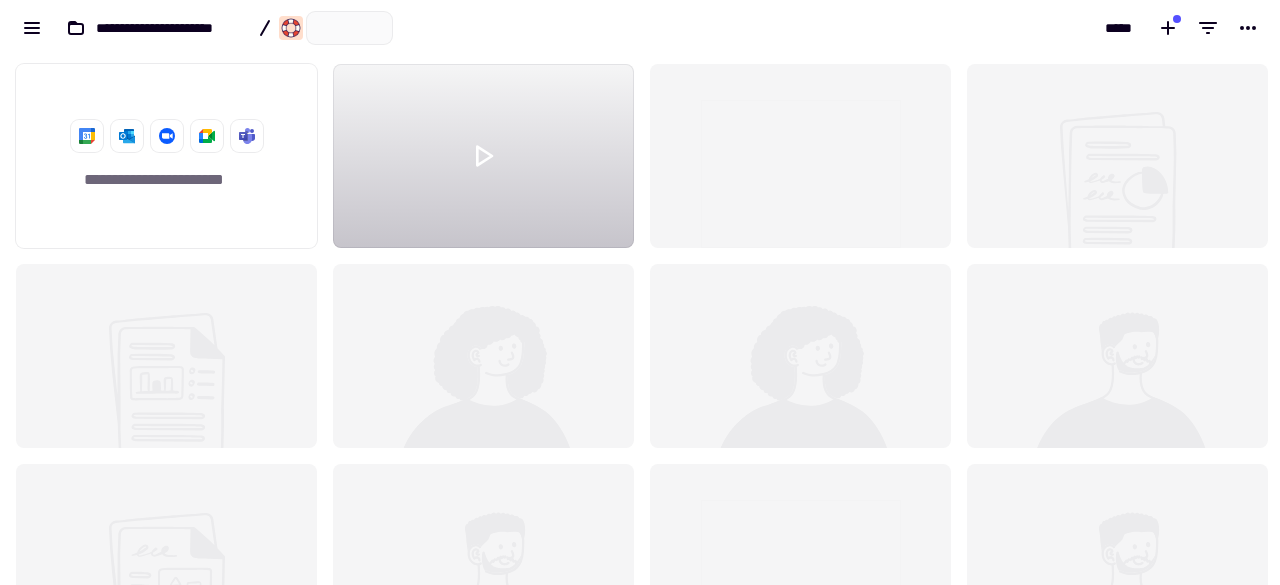 scroll, scrollTop: 0, scrollLeft: 106, axis: horizontal 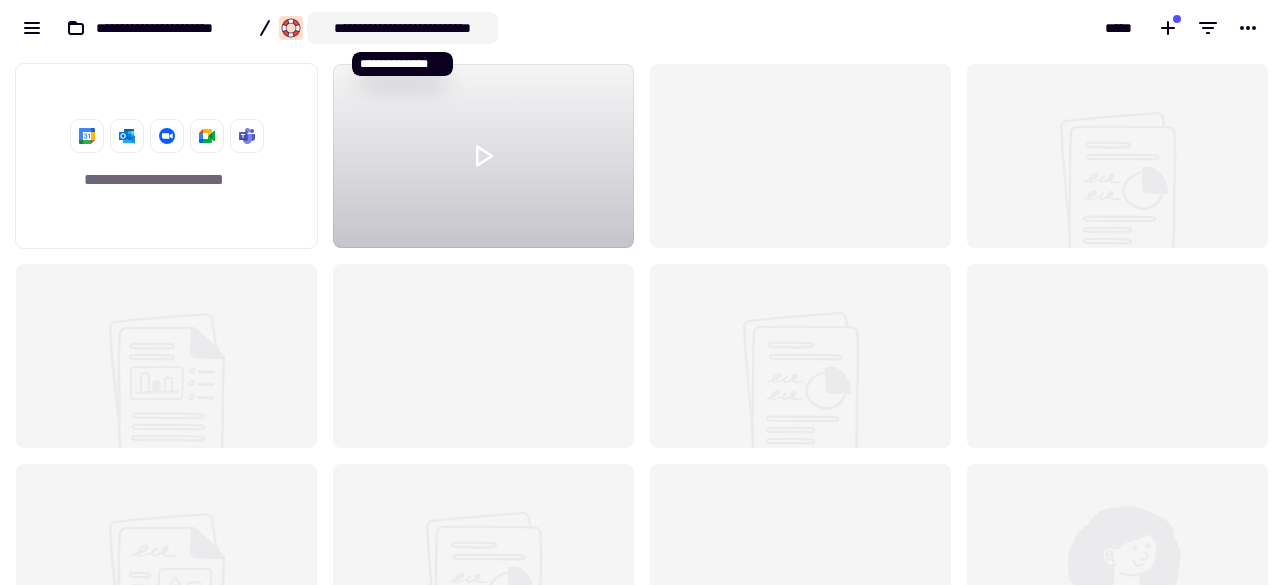 click on "**********" 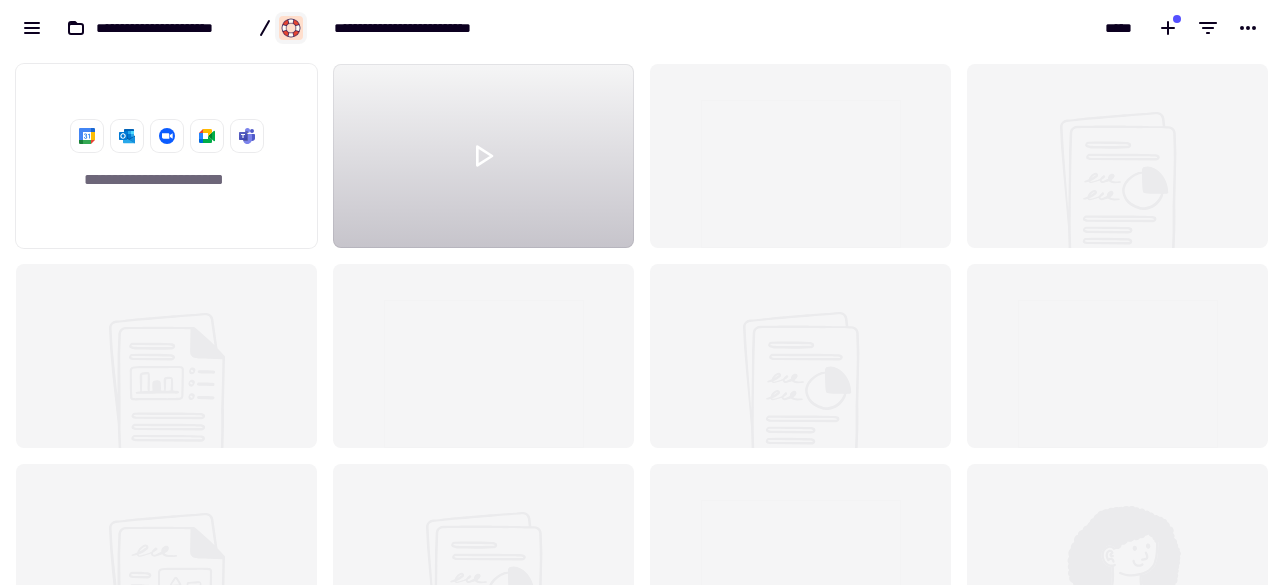 click 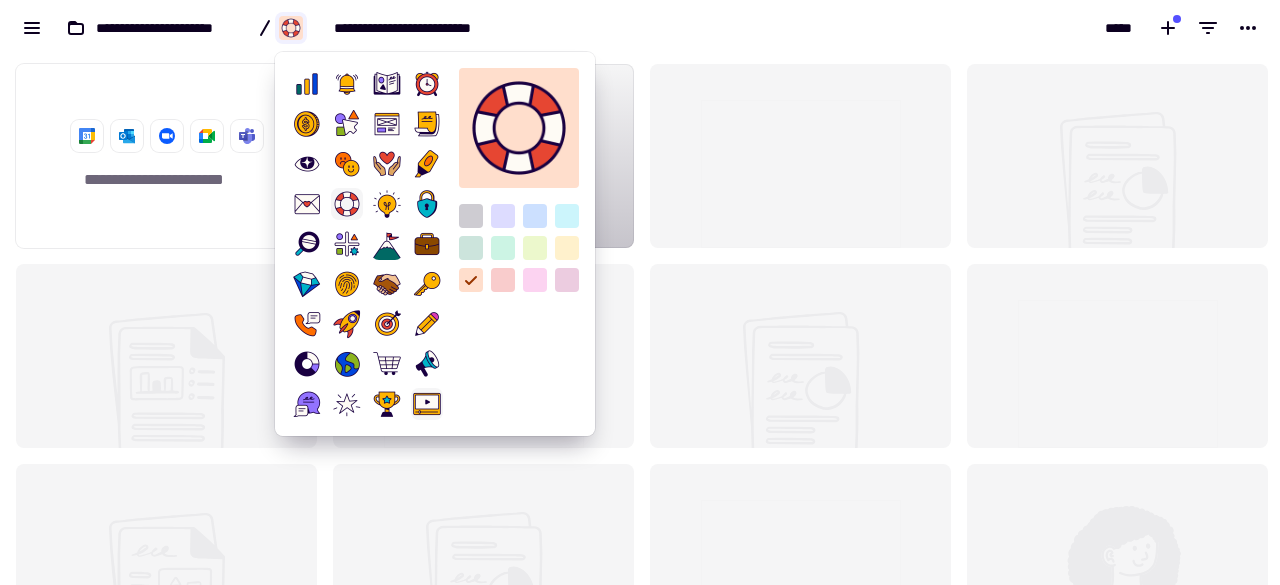 click at bounding box center (427, 404) 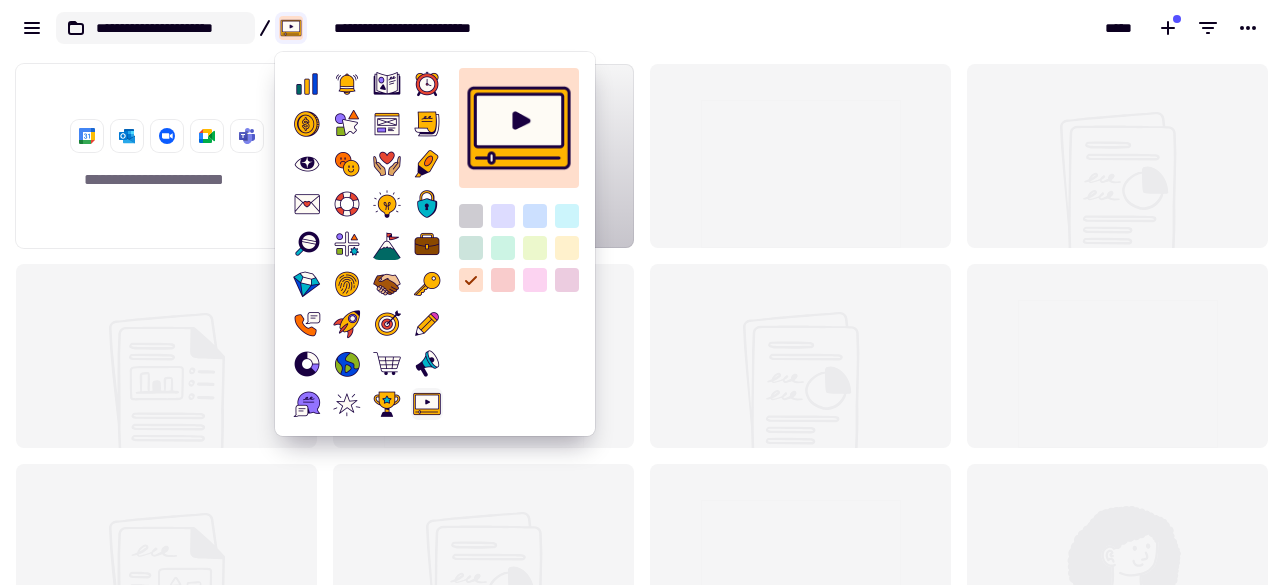 click on "**********" 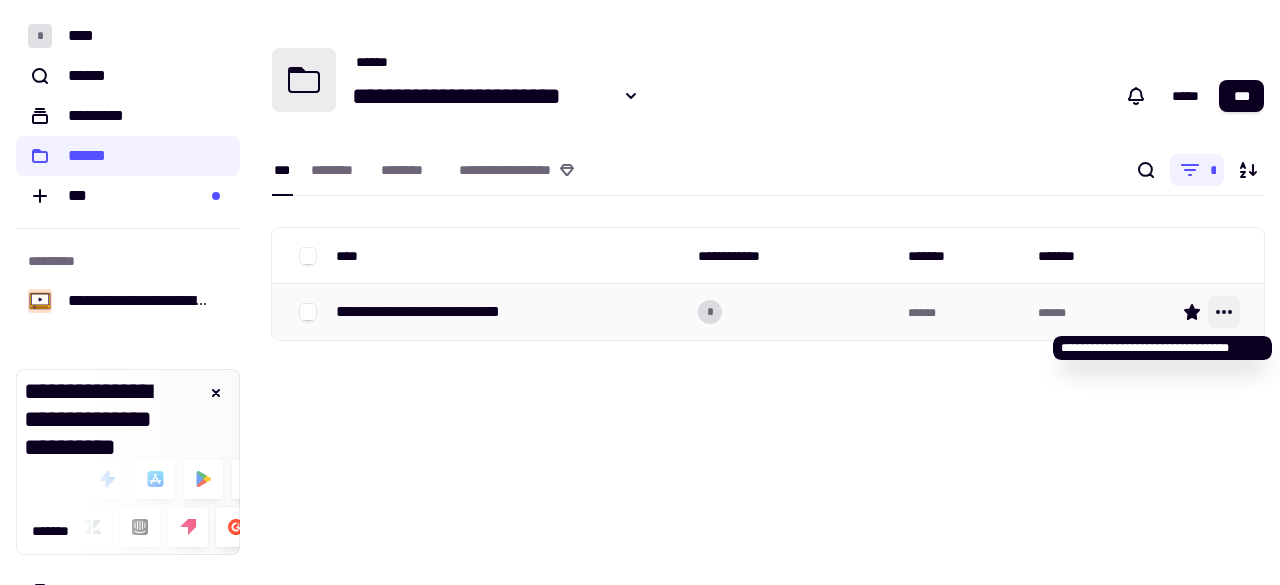 click 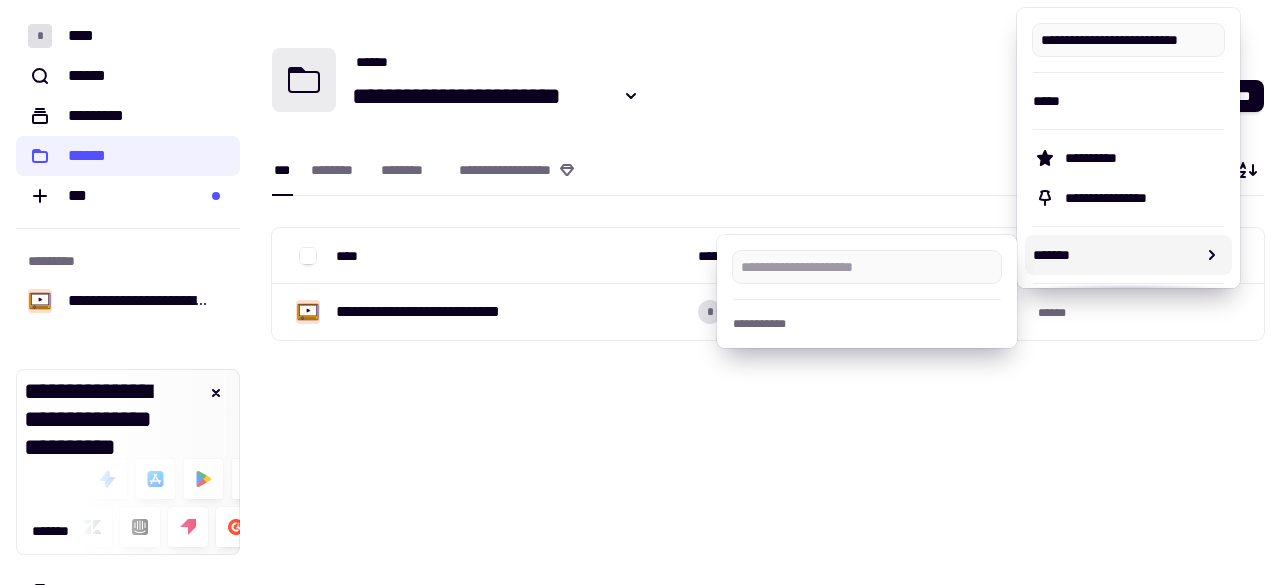 click on "**********" at bounding box center (768, 292) 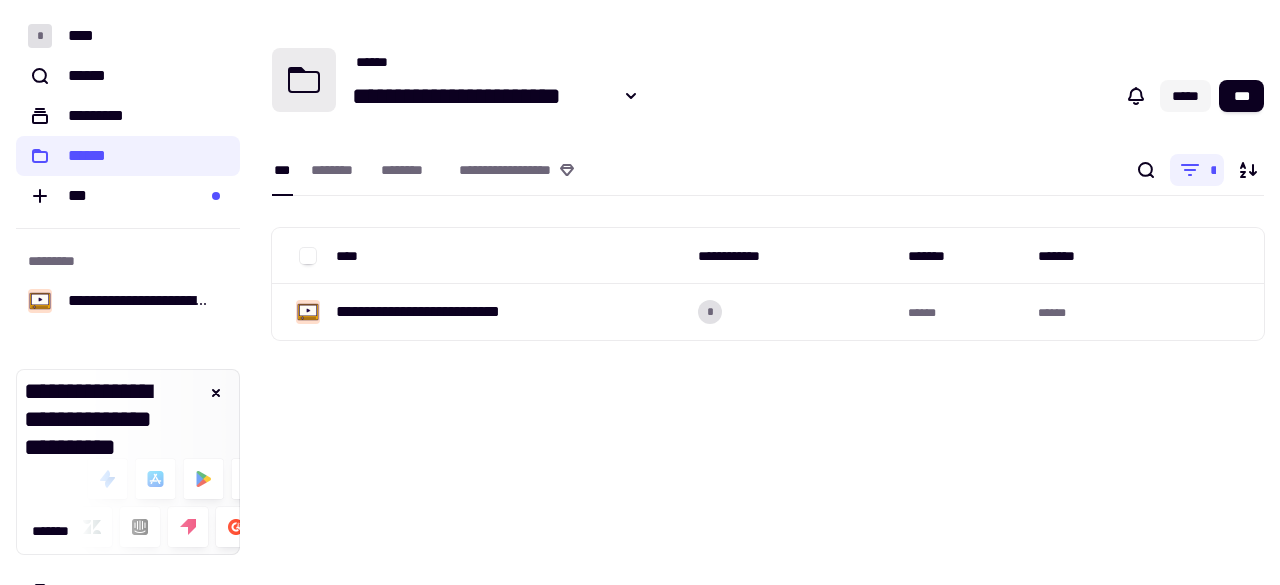 click on "*****" 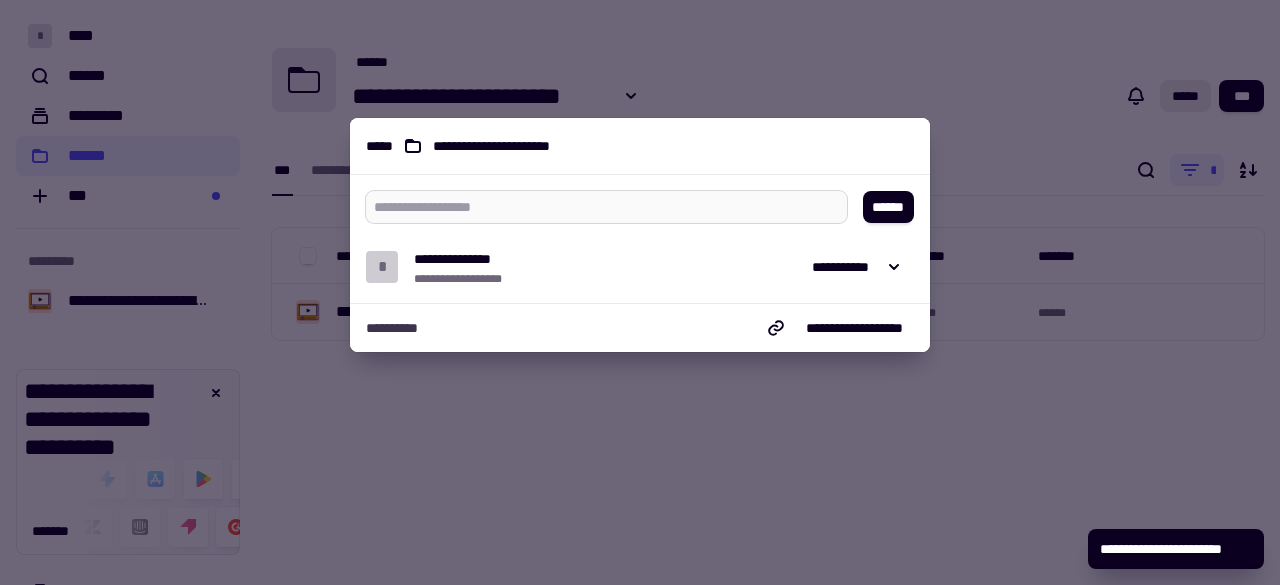 click at bounding box center [598, 207] 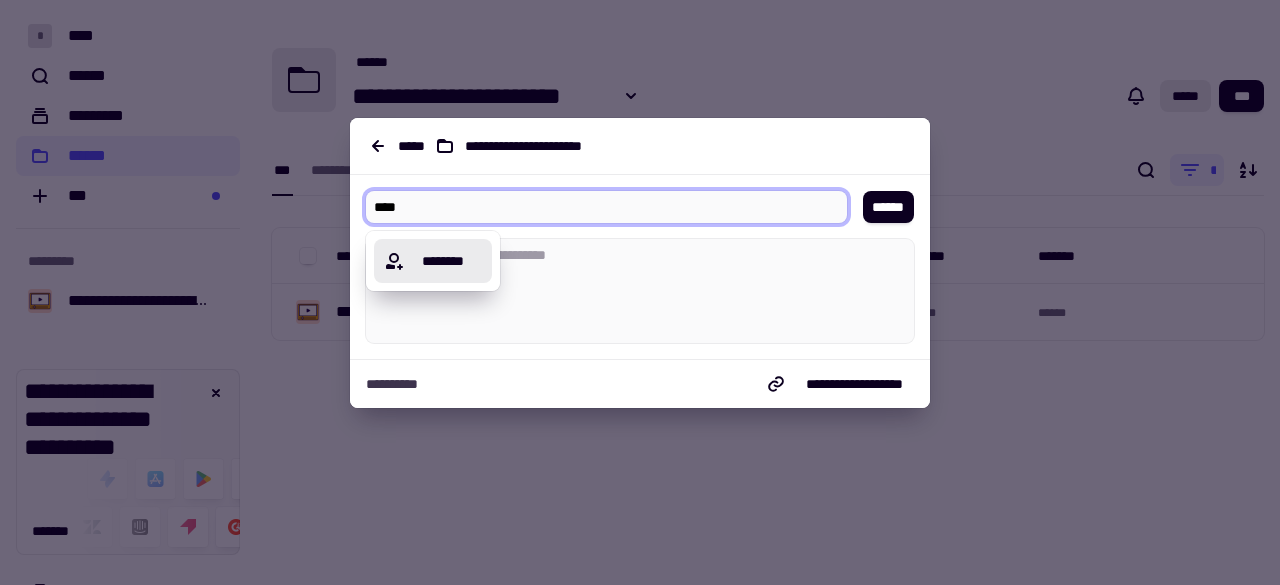 type on "****" 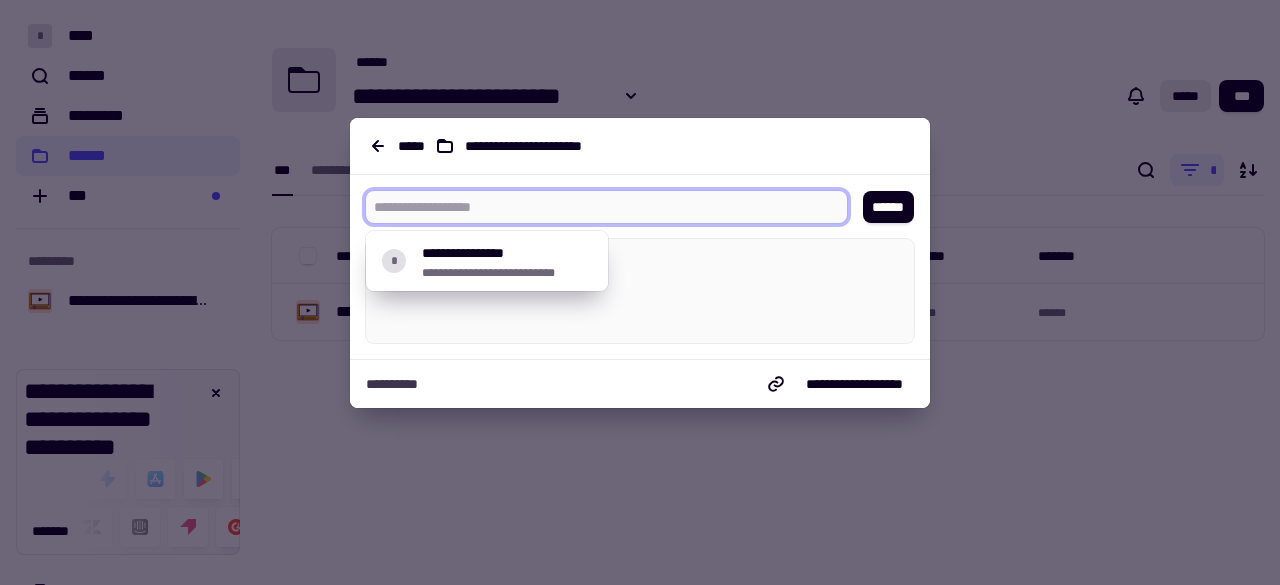 paste on "**********" 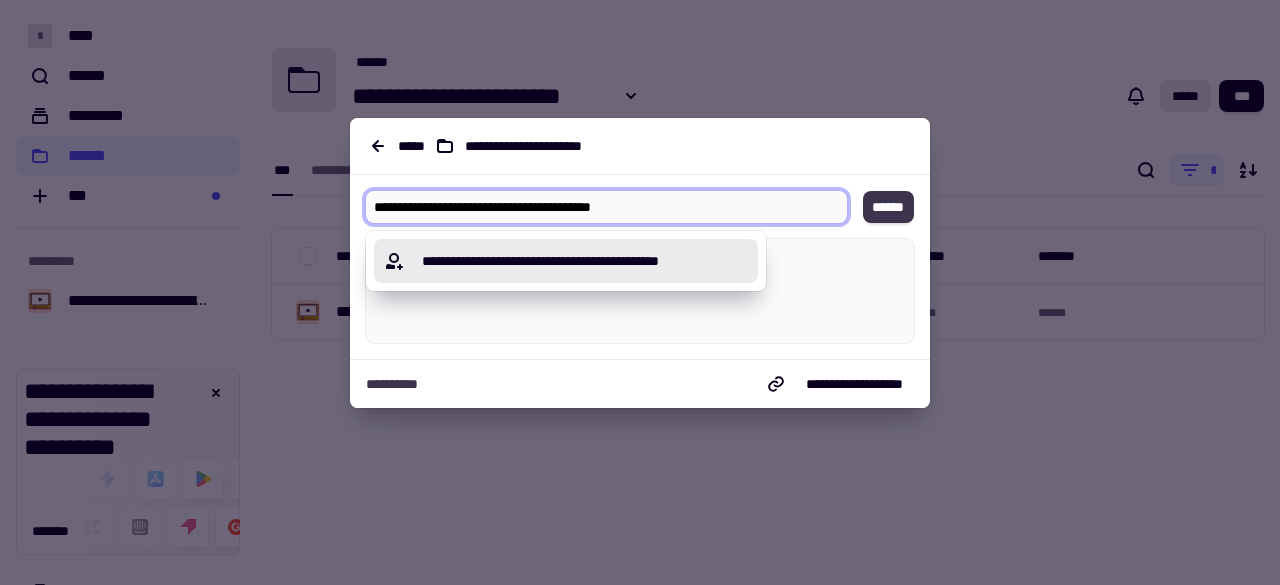 type on "**********" 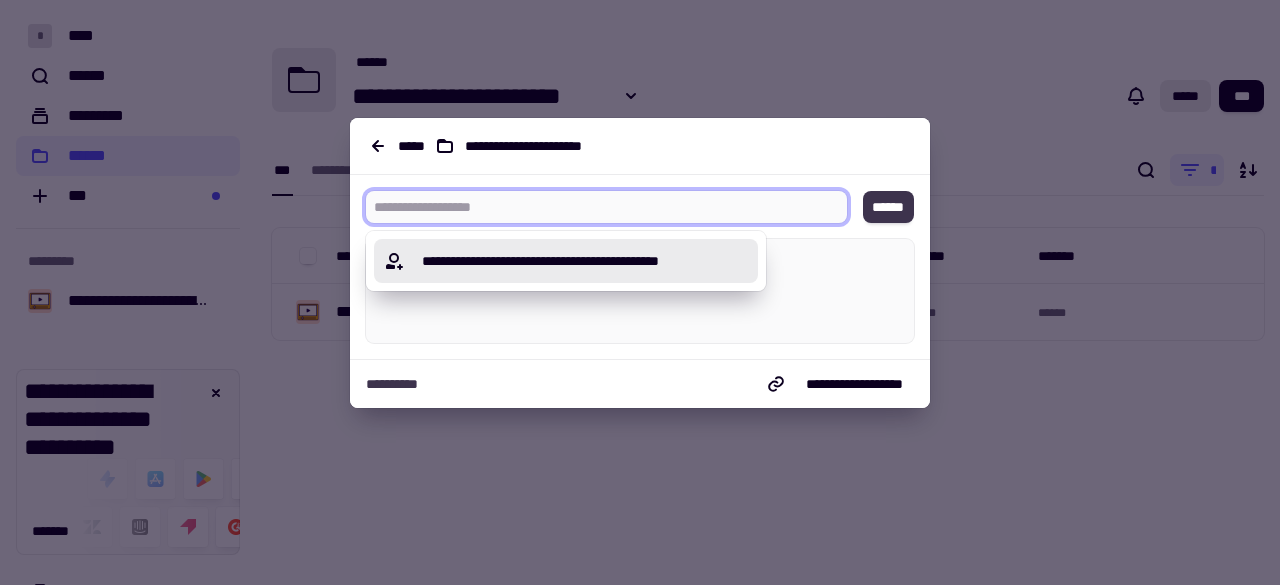 click on "******" 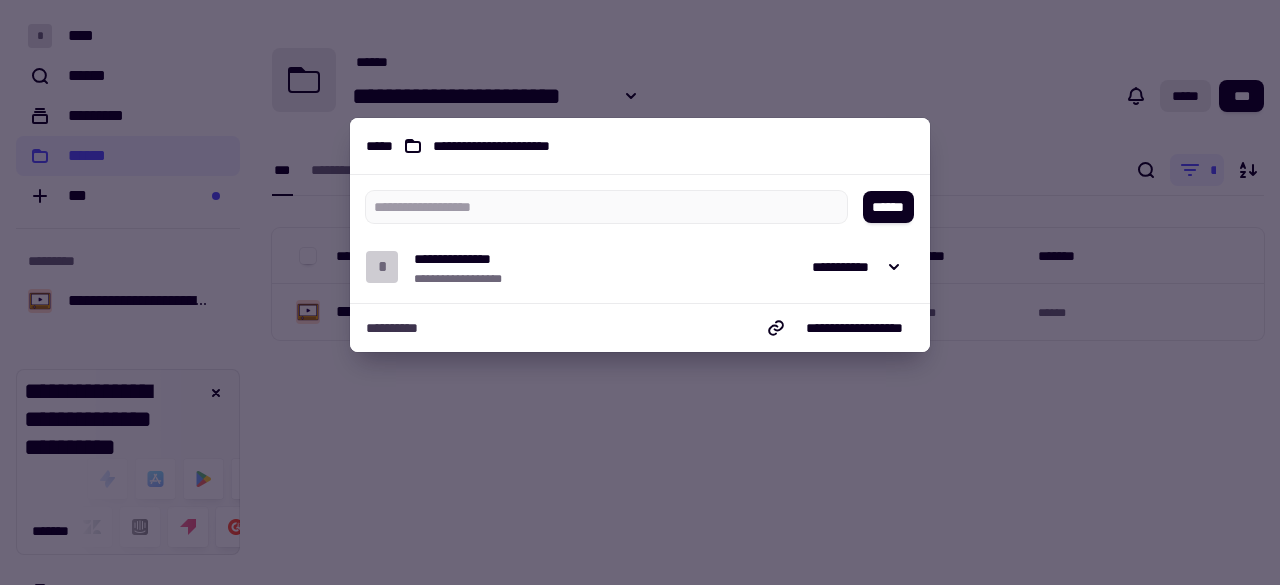 click at bounding box center [640, 292] 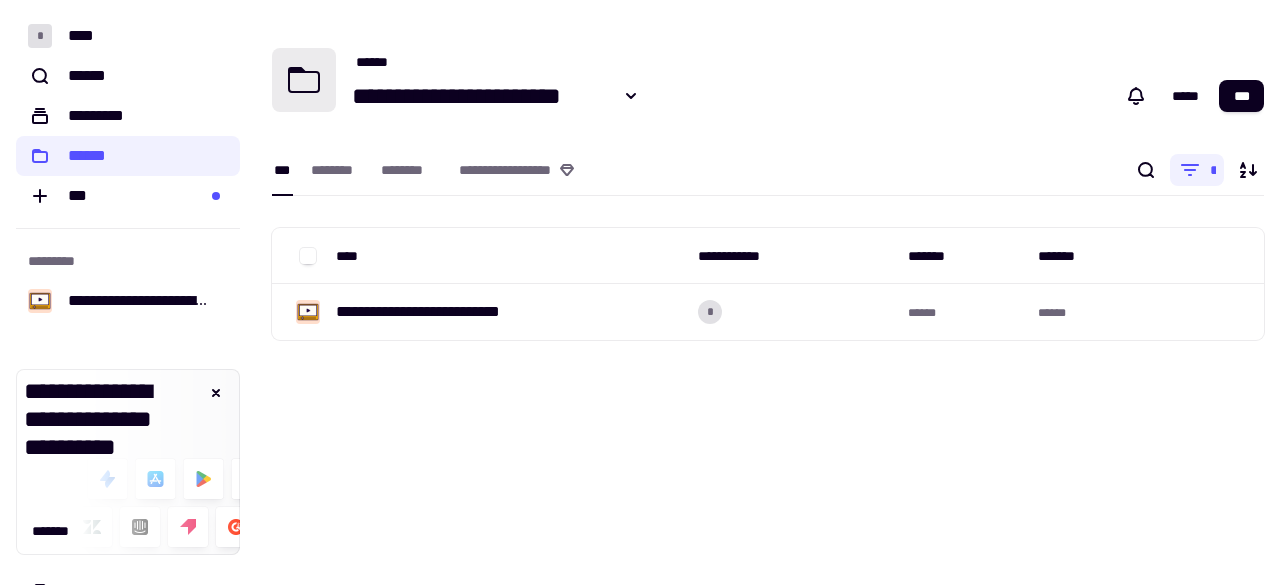 scroll, scrollTop: 162, scrollLeft: 0, axis: vertical 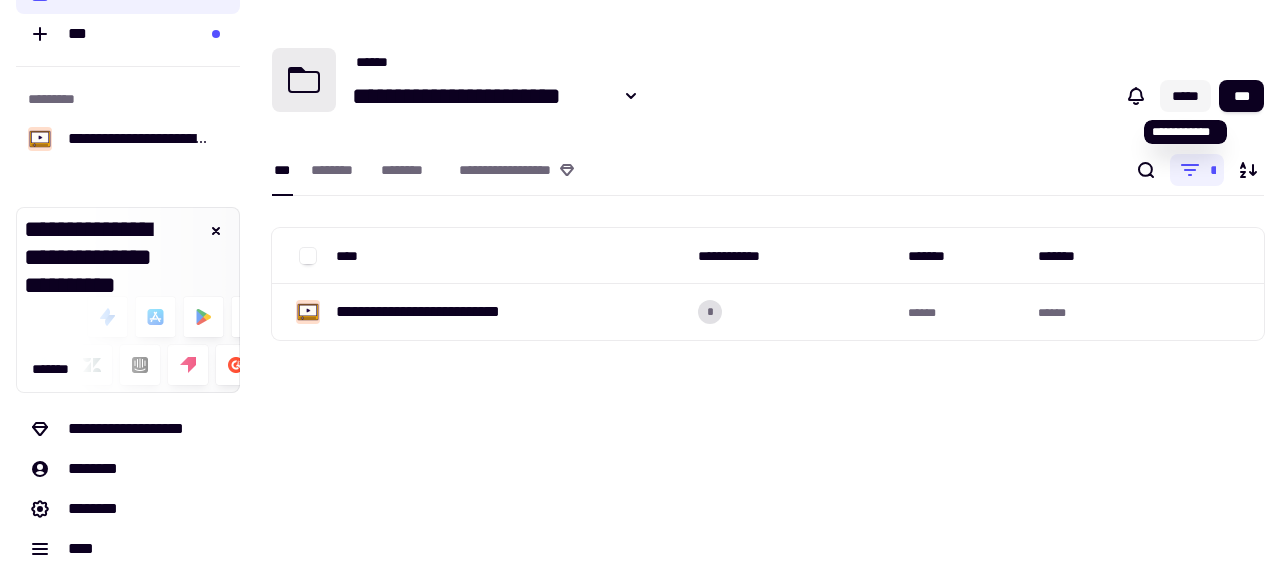 click on "*****" 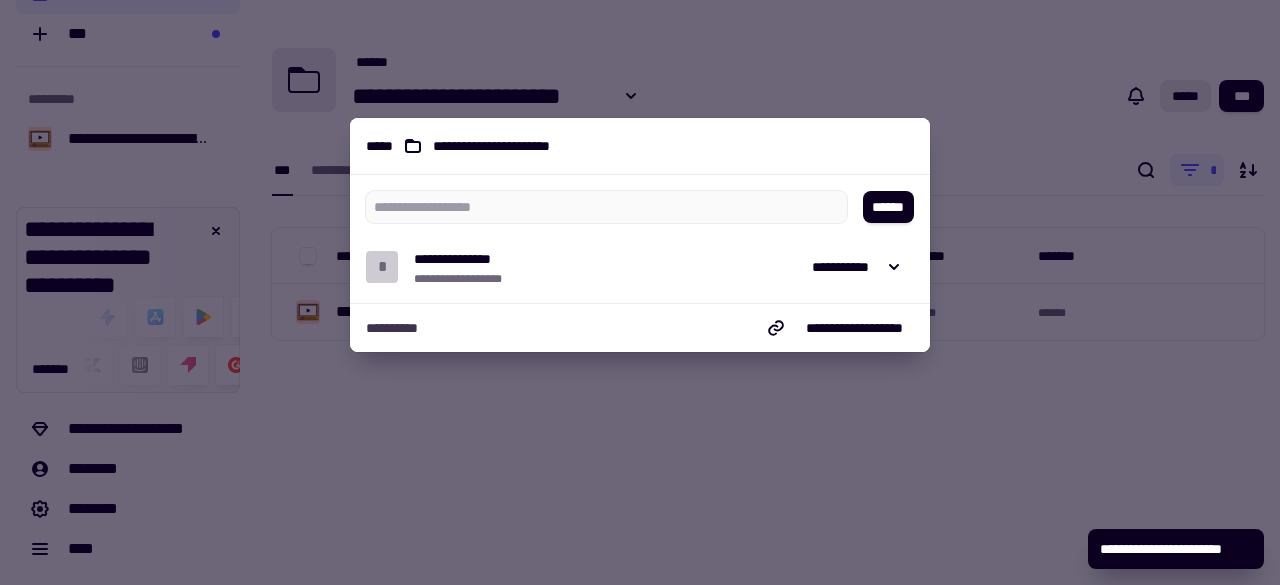 click at bounding box center [640, 292] 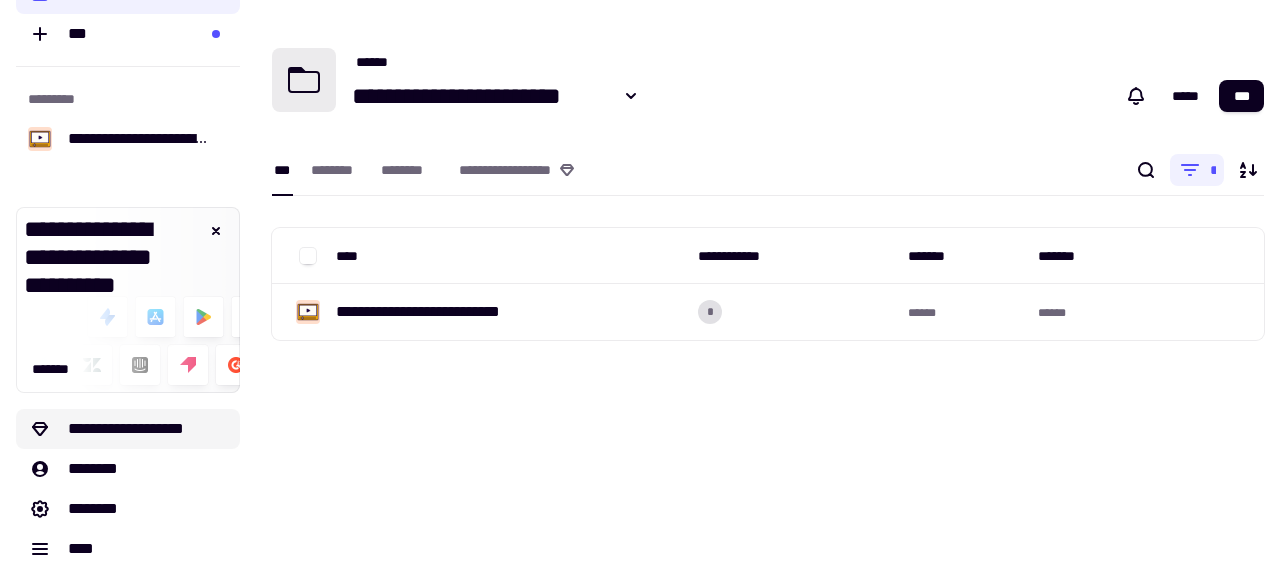 click on "**********" 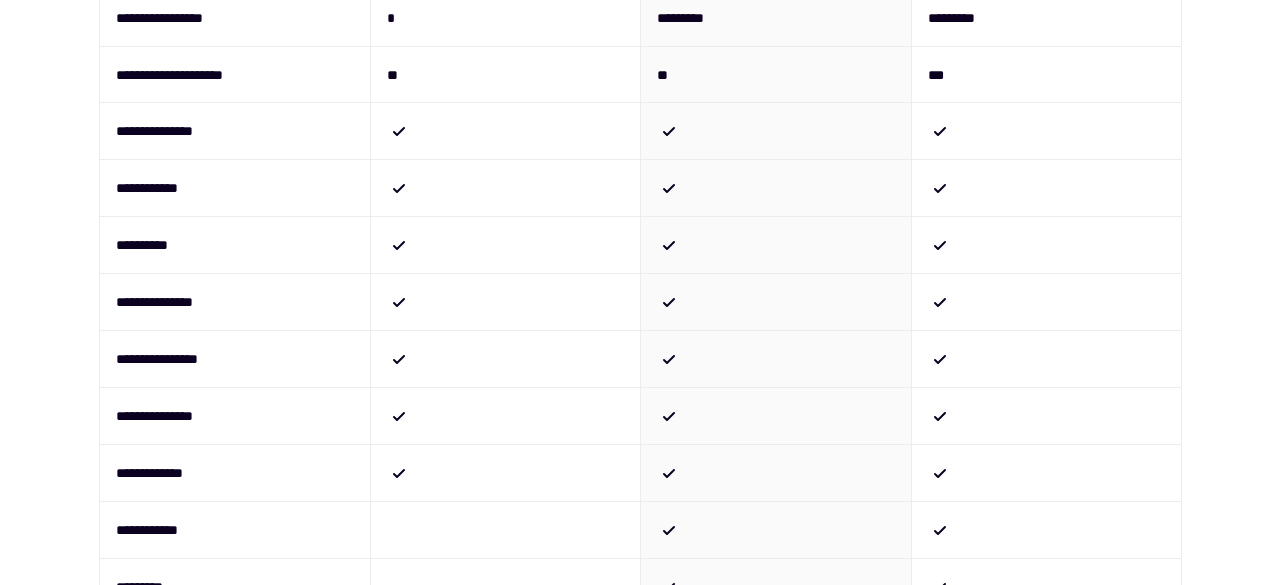 scroll, scrollTop: 0, scrollLeft: 0, axis: both 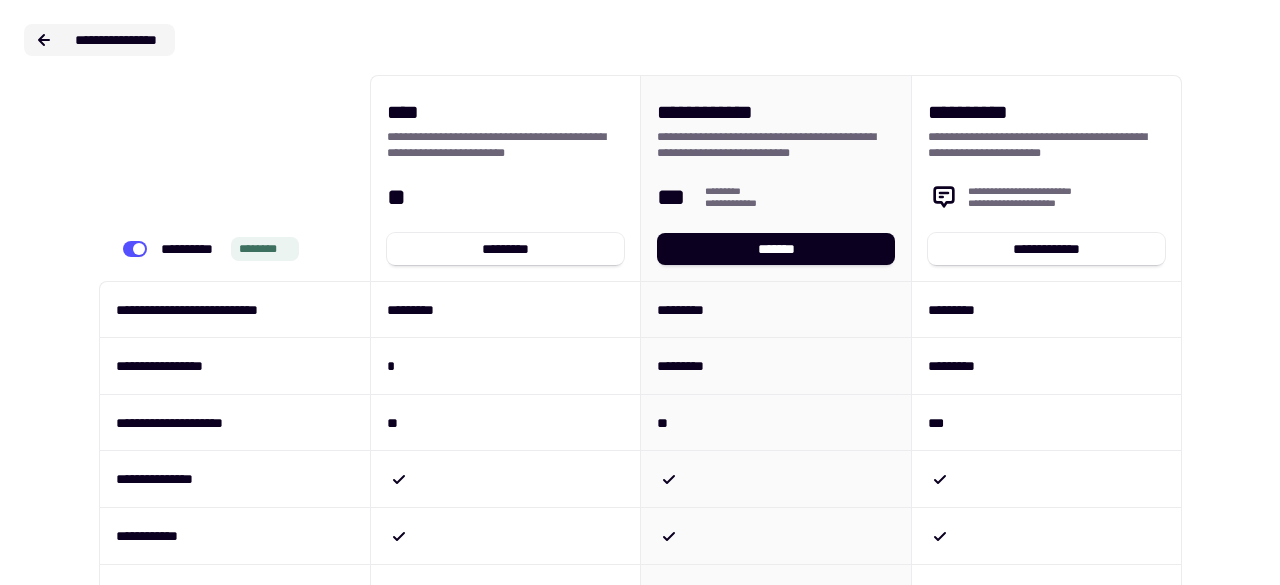 click 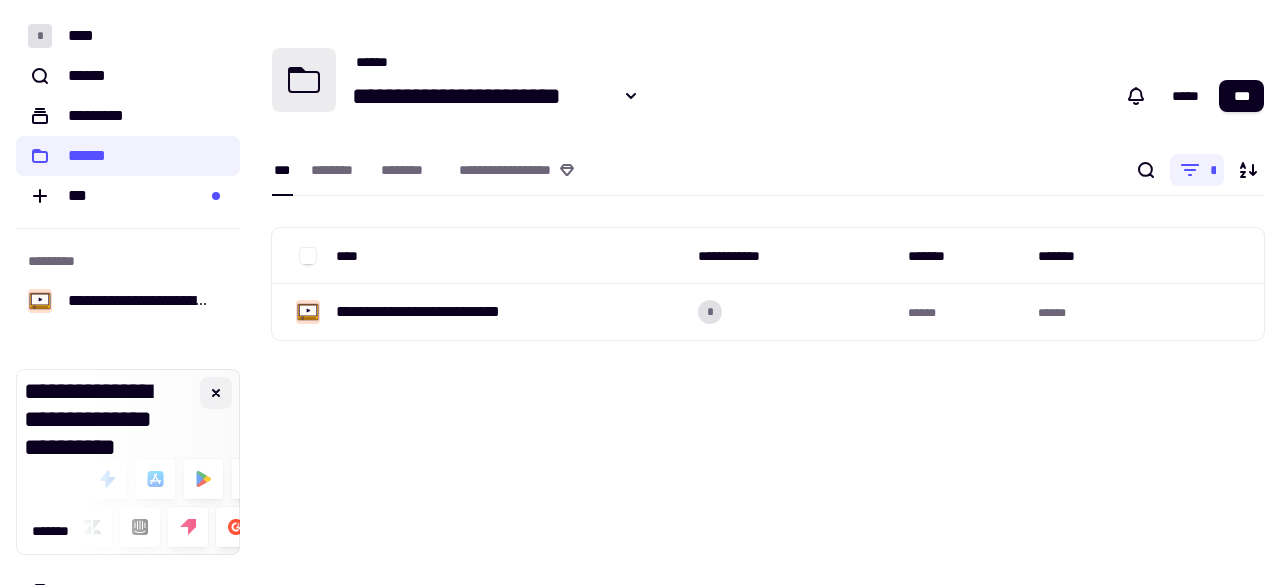 click 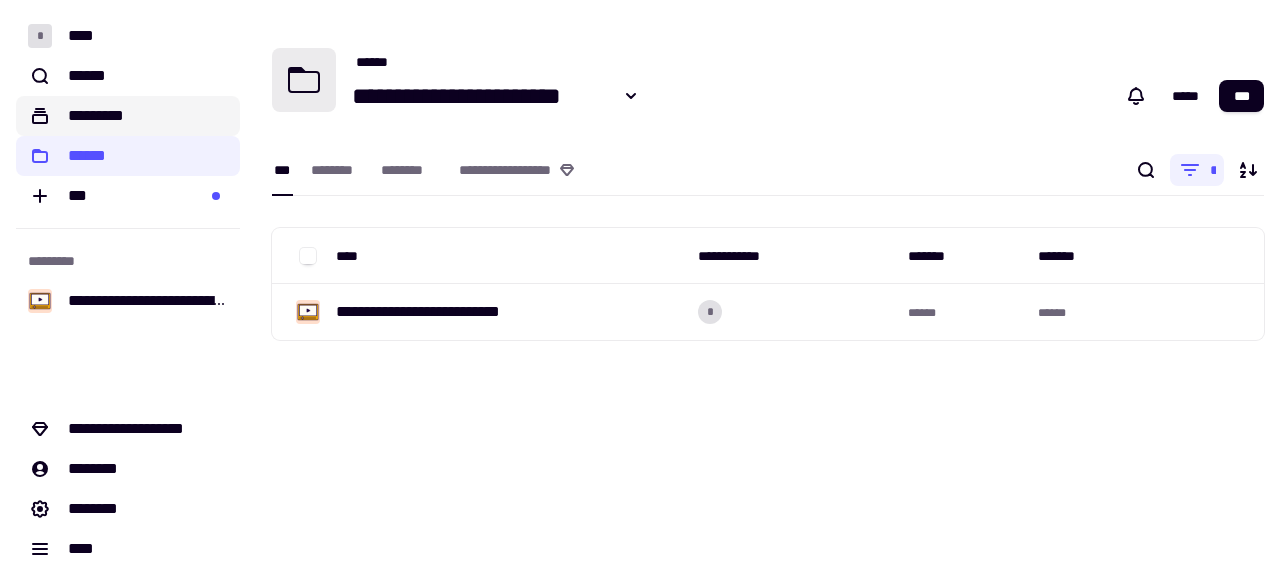 click on "*********" 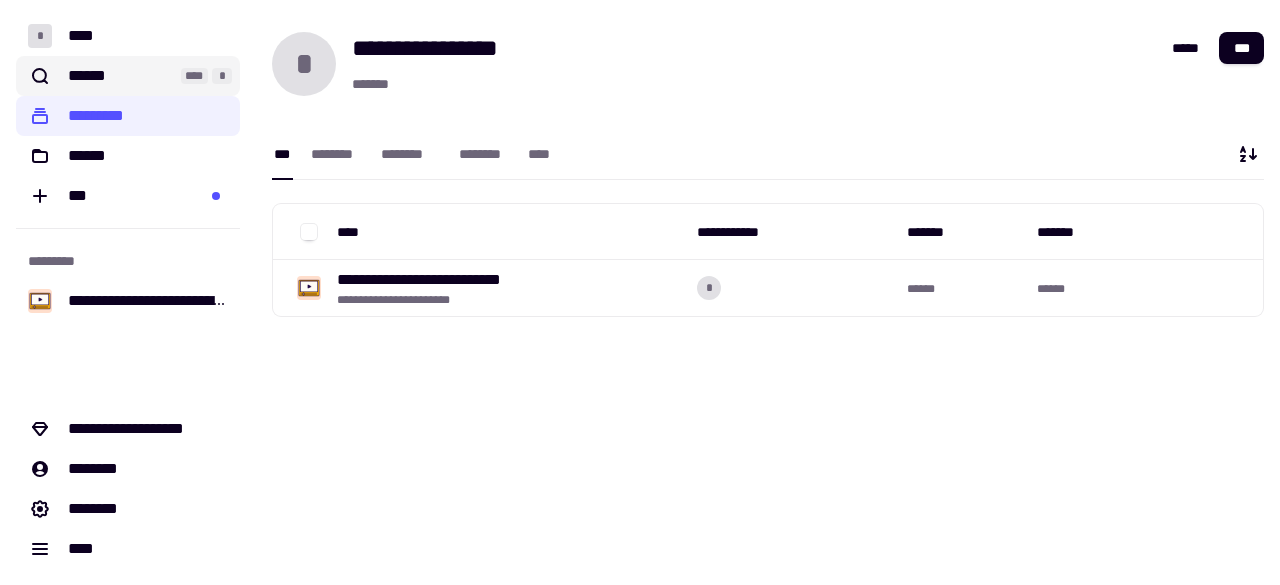 click on "******" 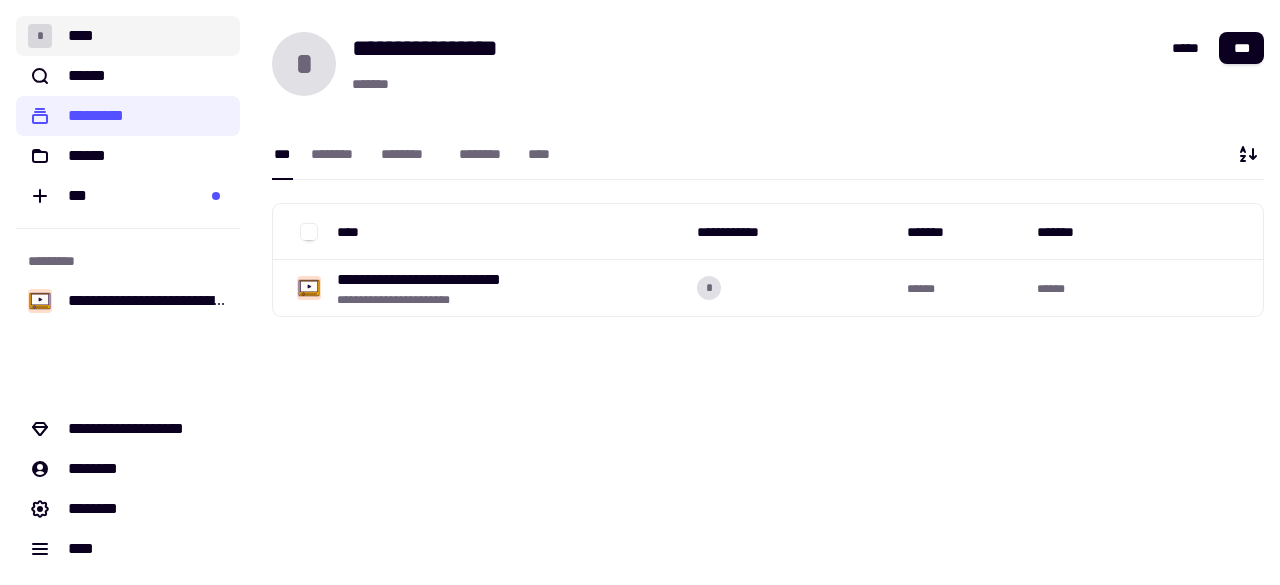click on "* ****" 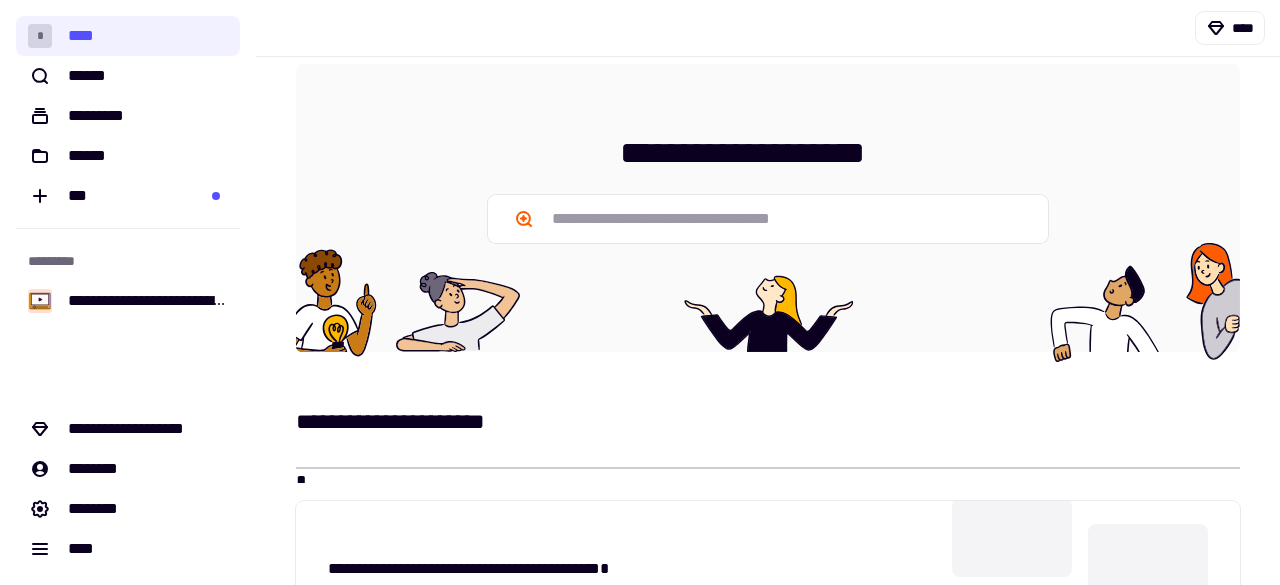 scroll, scrollTop: 0, scrollLeft: 0, axis: both 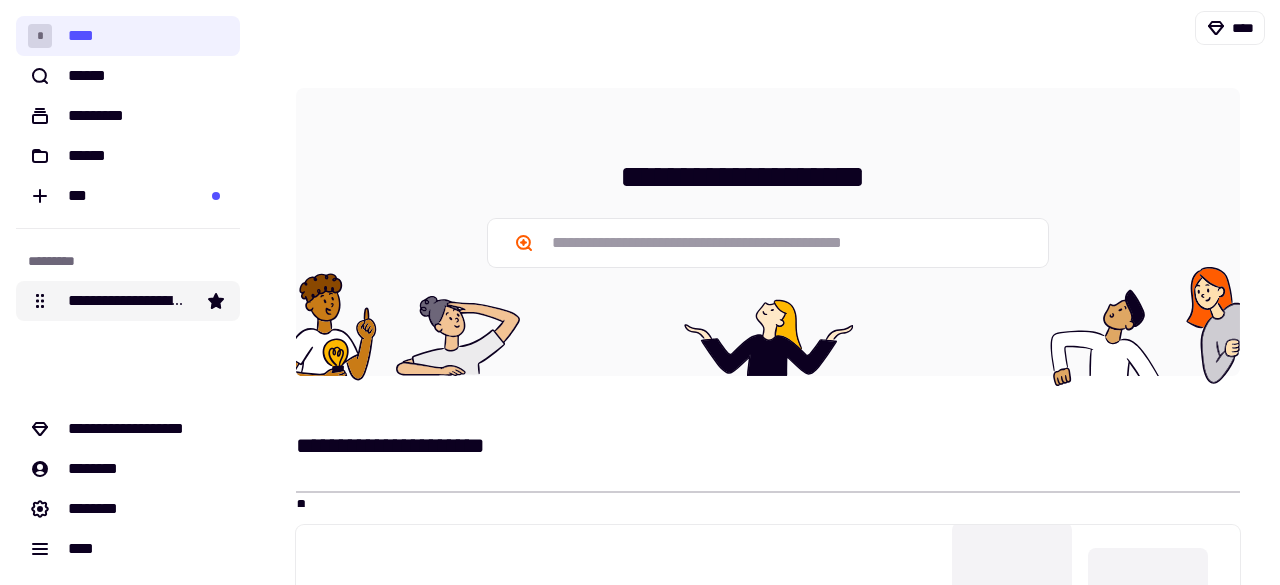 click on "**********" 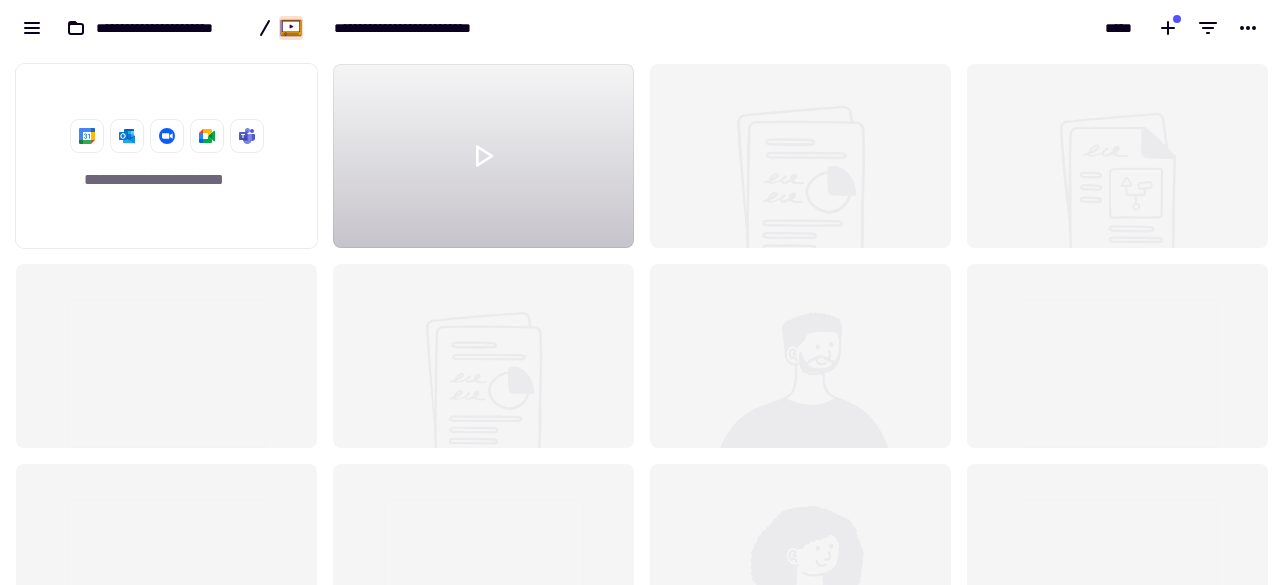 scroll, scrollTop: 16, scrollLeft: 16, axis: both 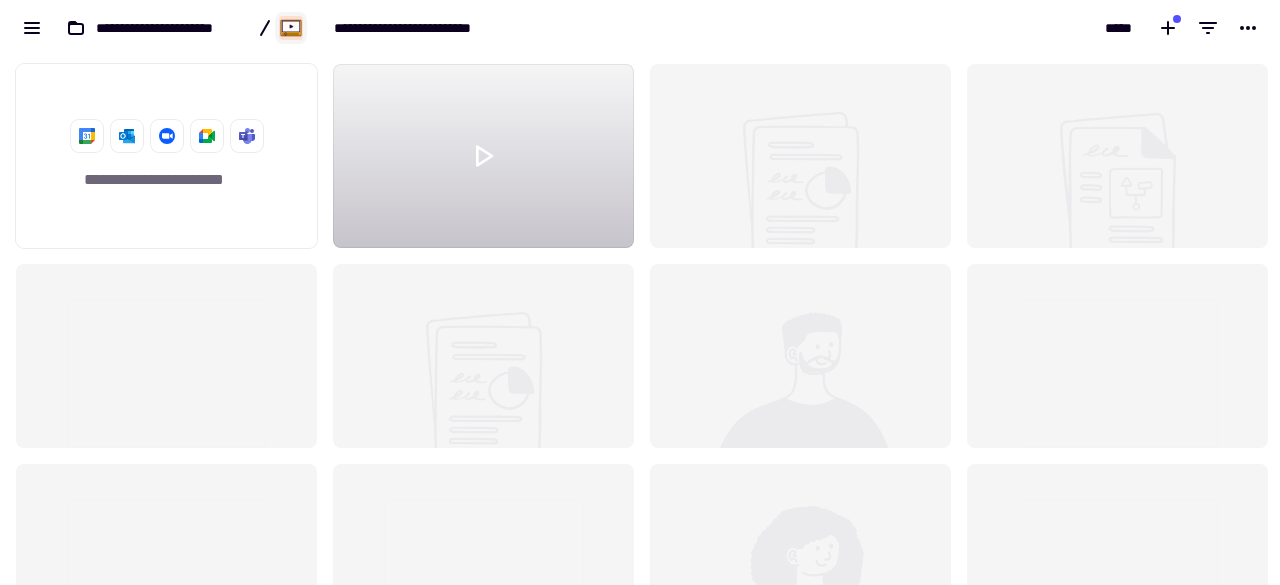 click 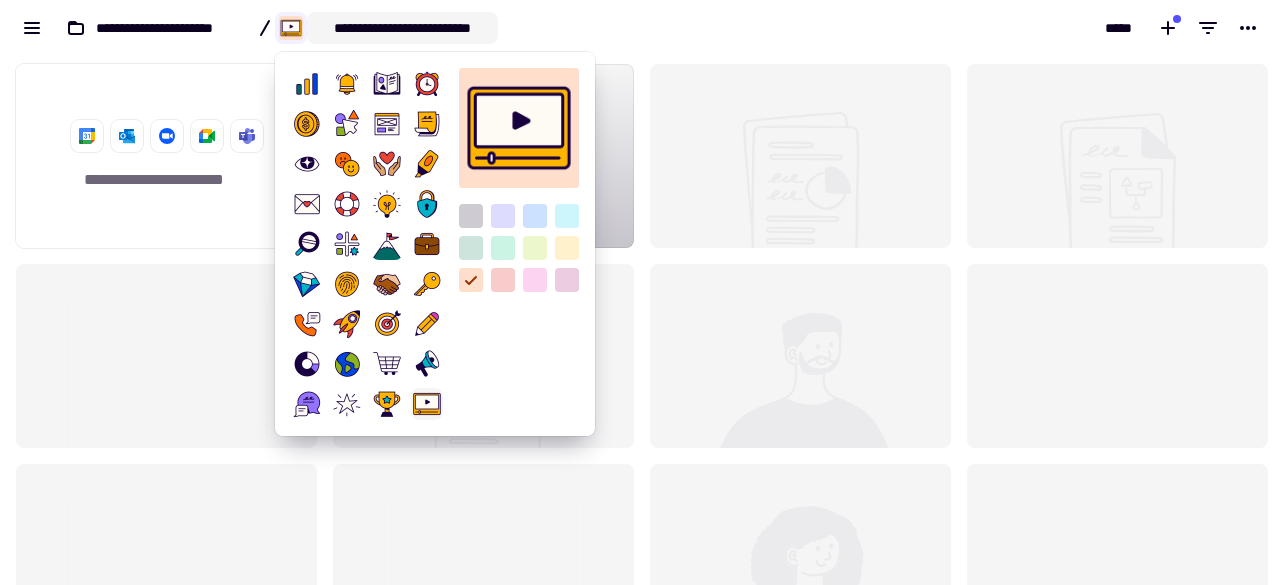 click on "**********" 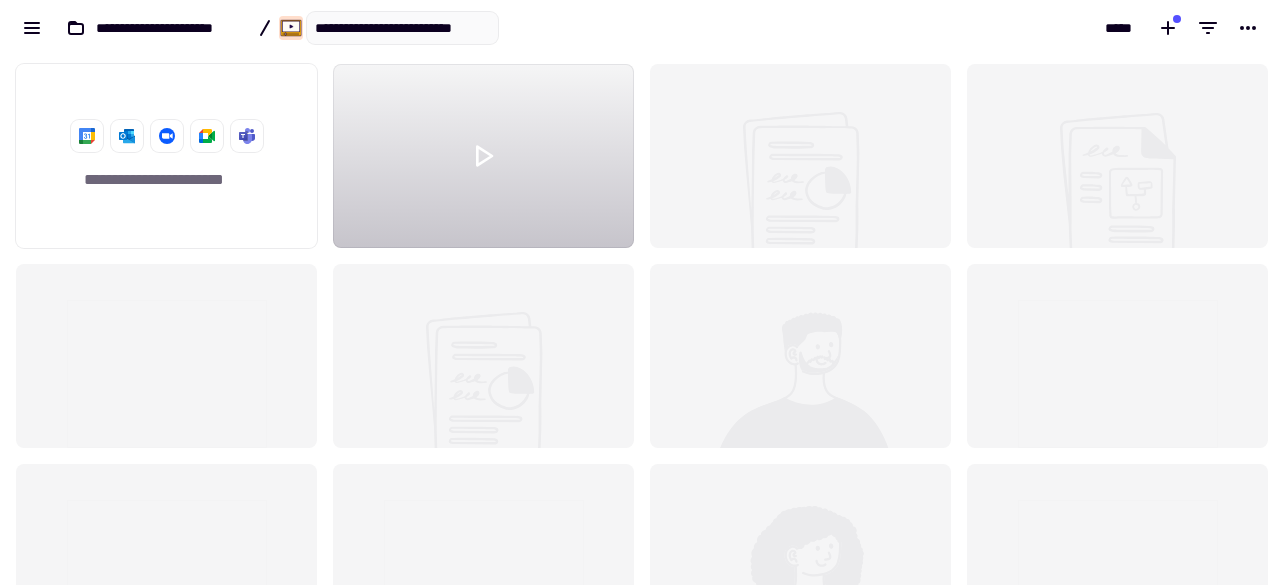 click on "**********" at bounding box center (320, 28) 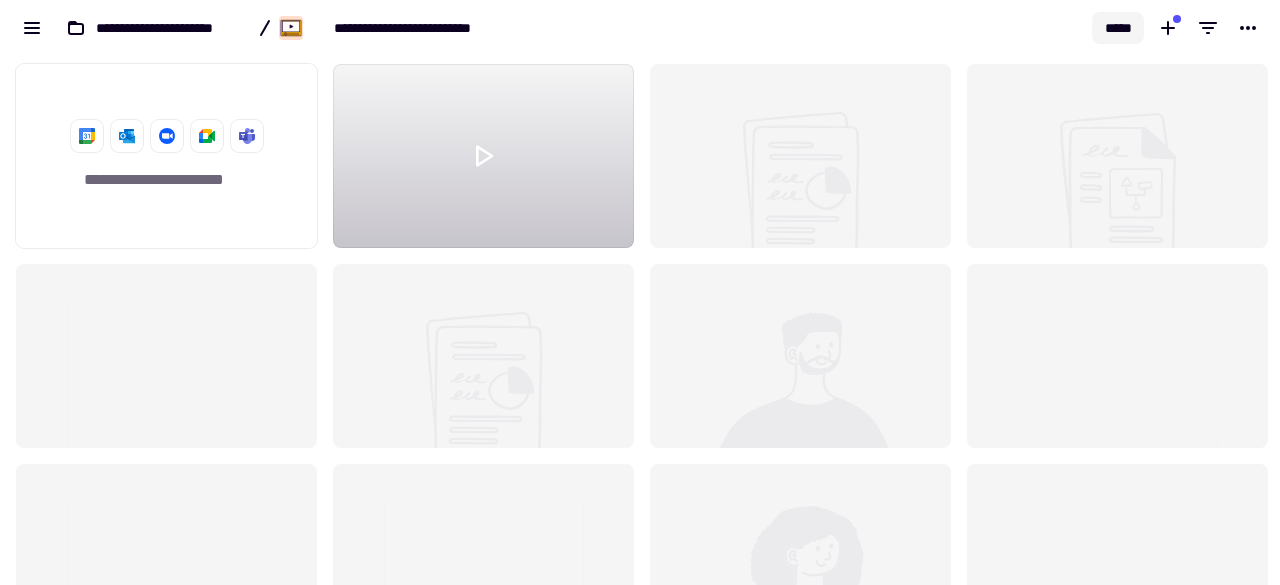 click on "*****" 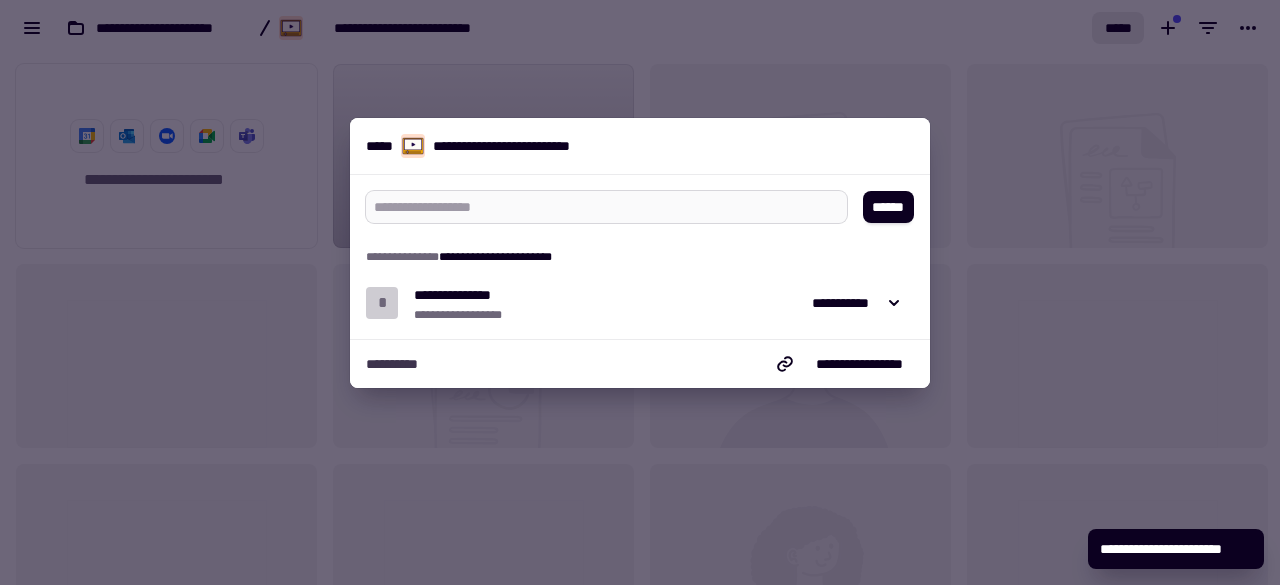 type on "*" 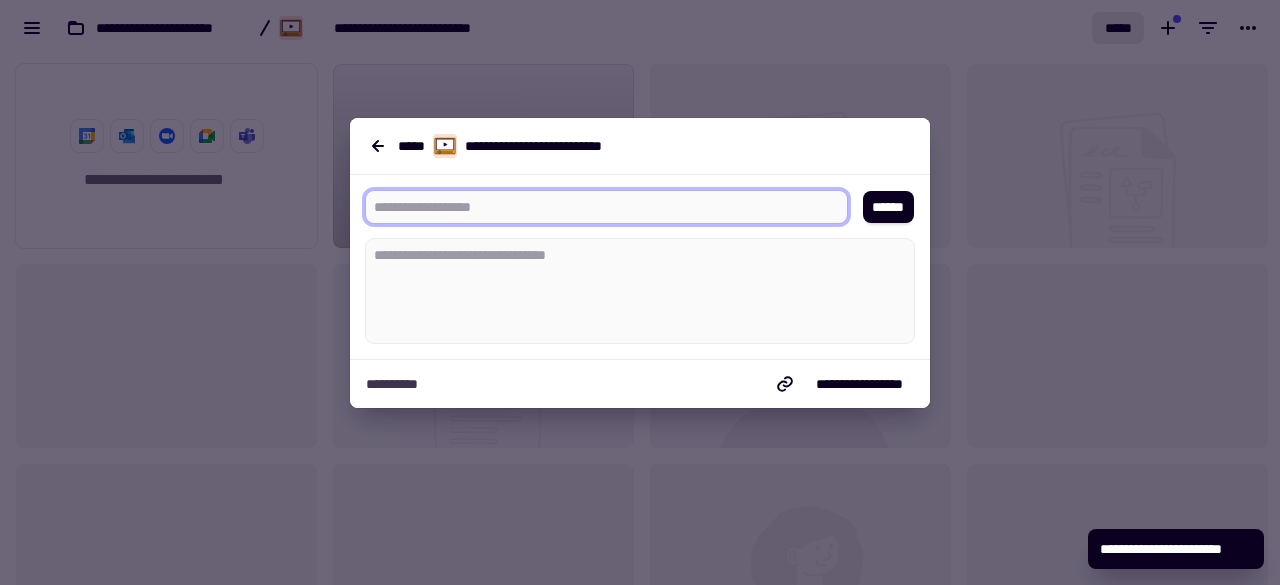 click at bounding box center [598, 207] 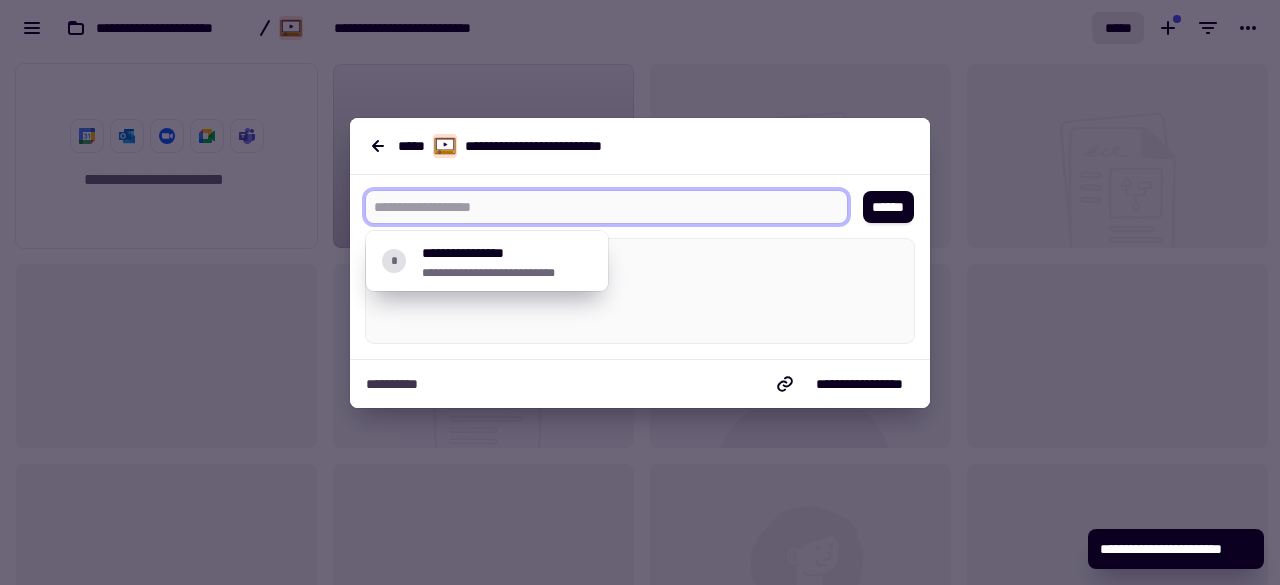 paste on "**********" 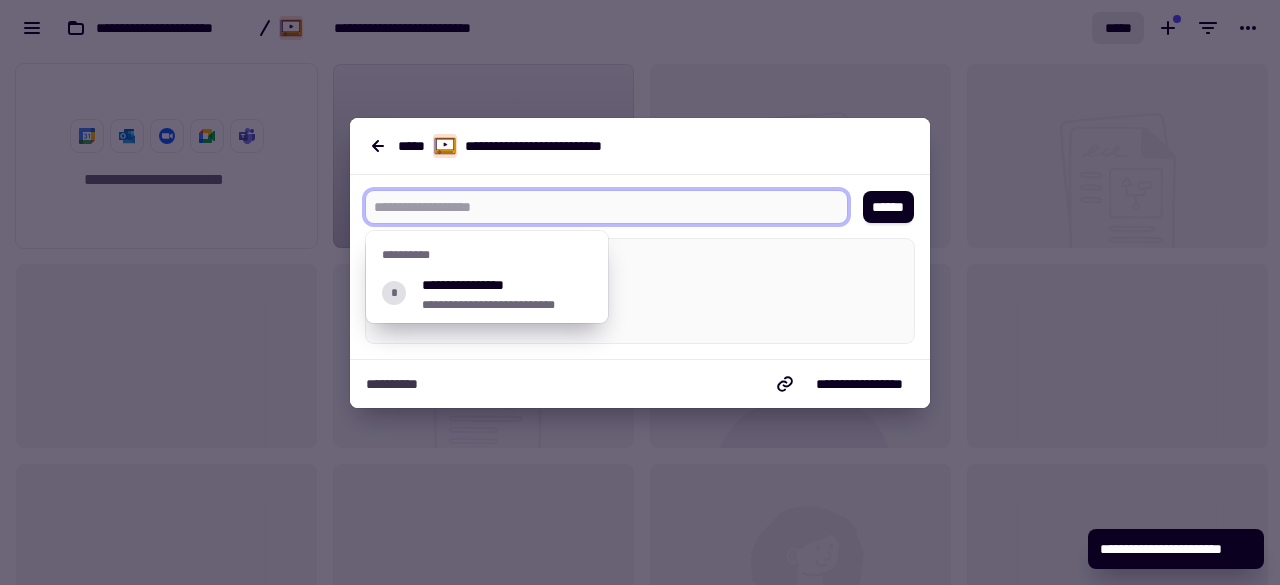 scroll, scrollTop: 0, scrollLeft: 0, axis: both 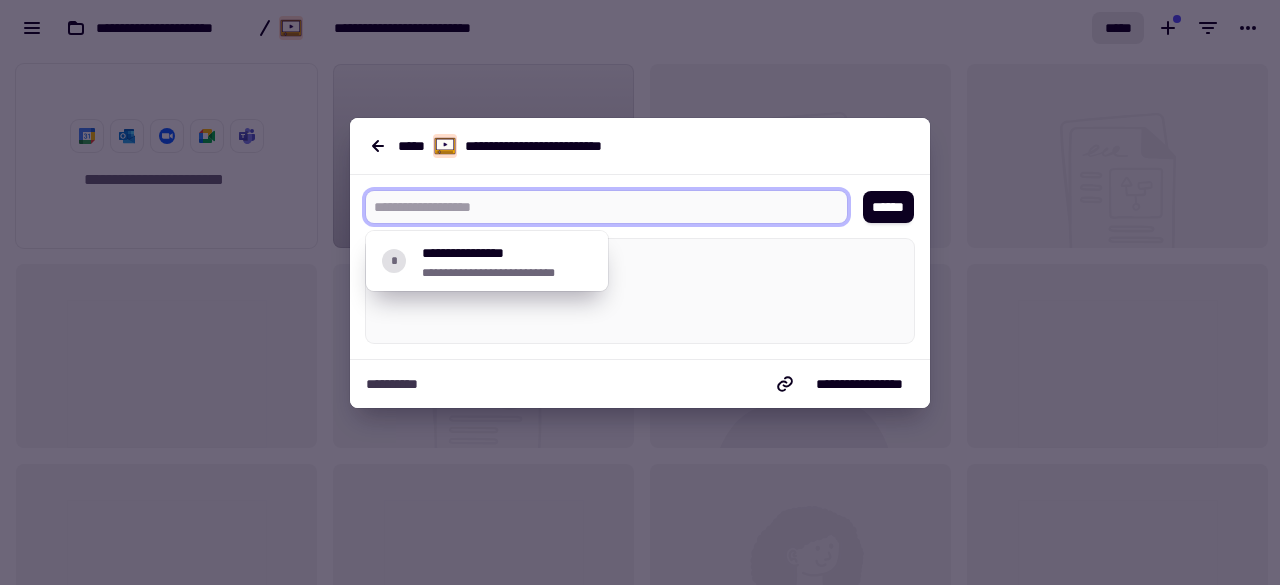 click at bounding box center (598, 207) 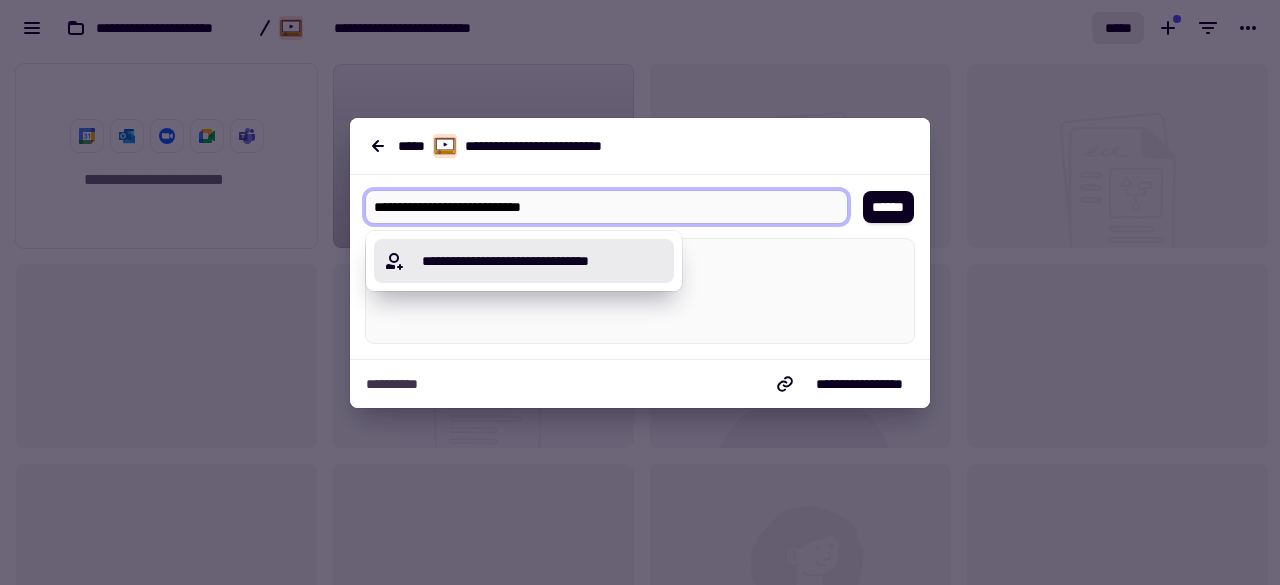click on "**********" at bounding box center (536, 261) 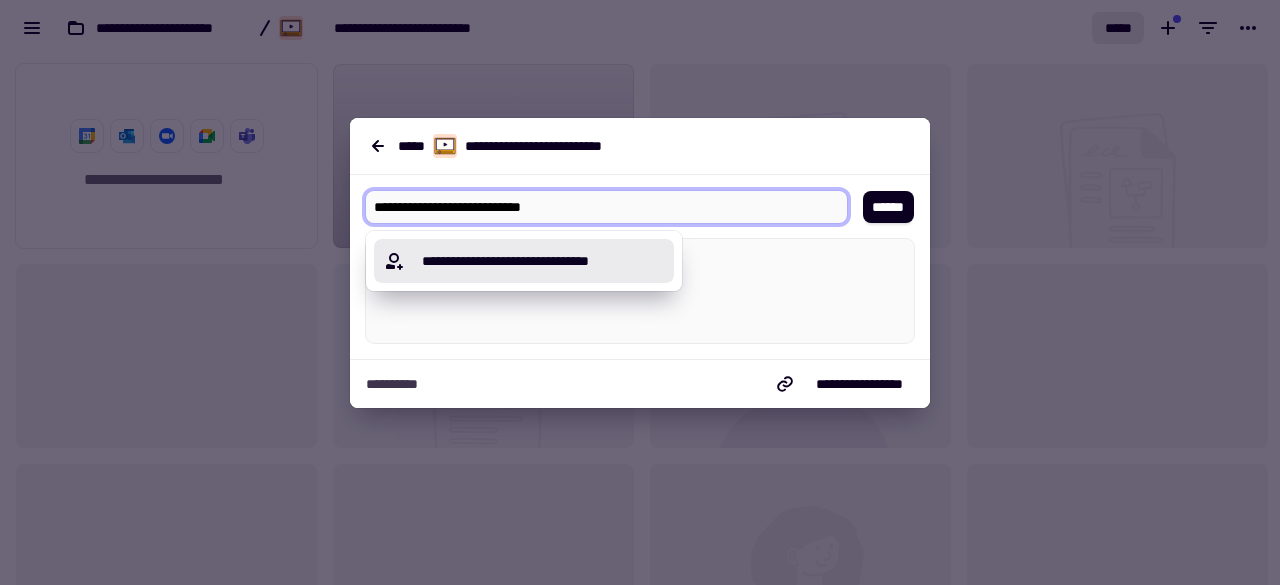 type on "*" 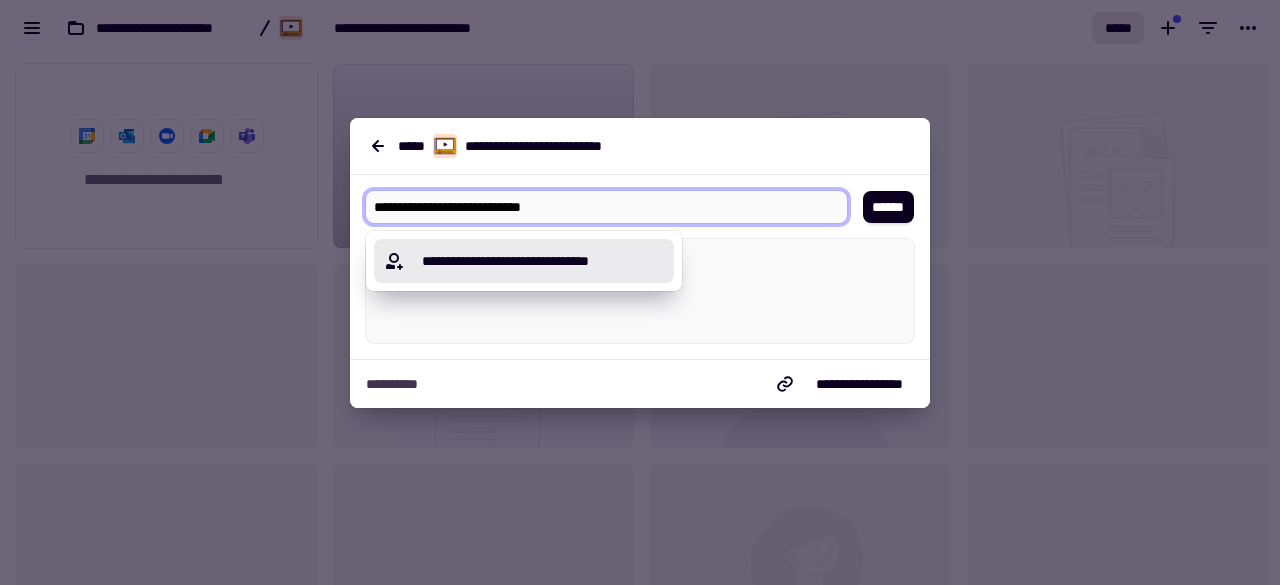 type 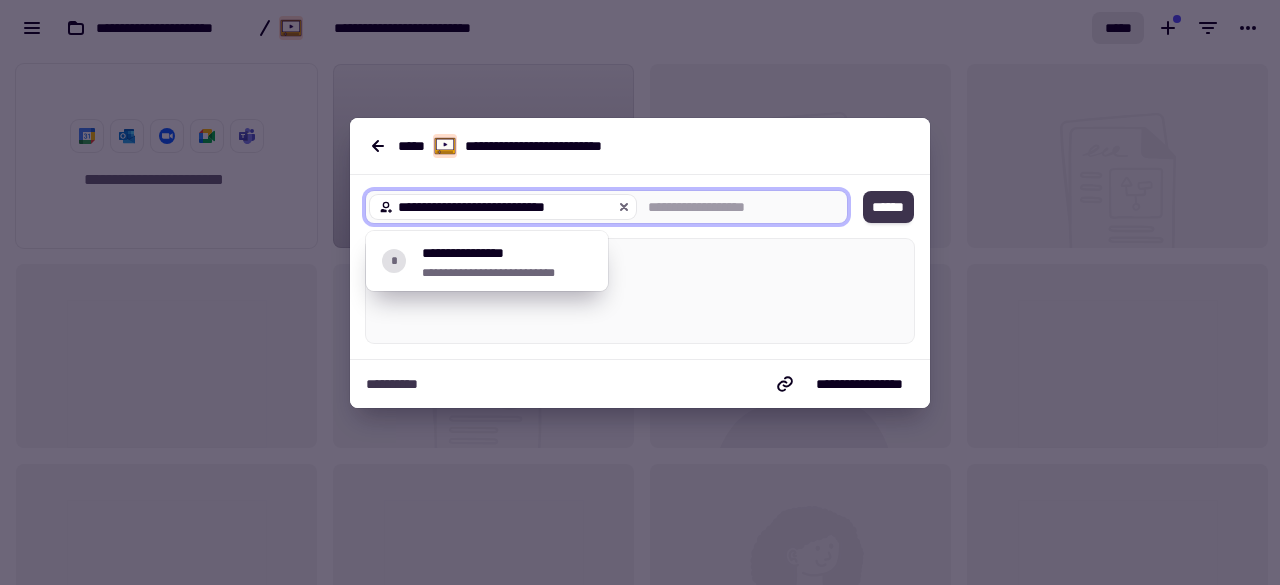 click on "******" 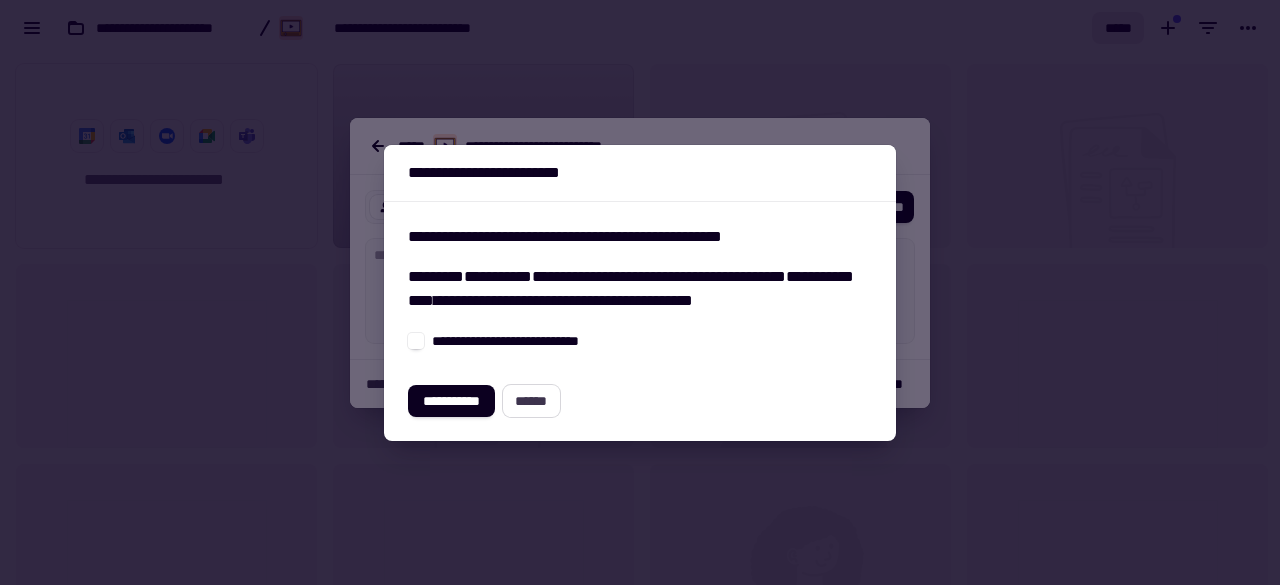 click on "******" 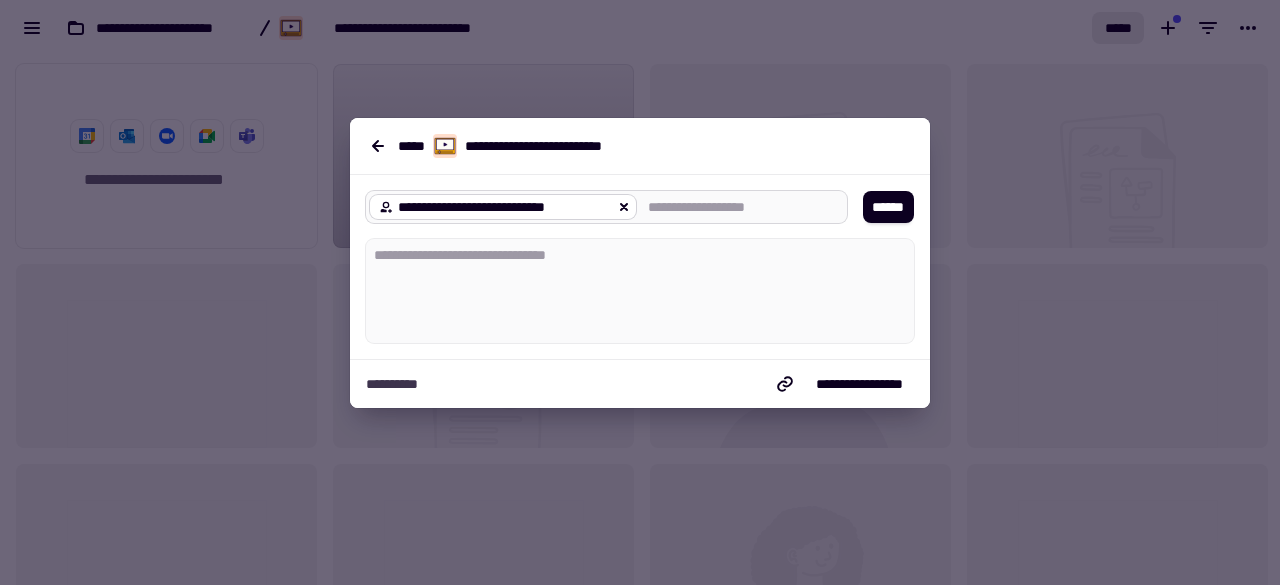 click 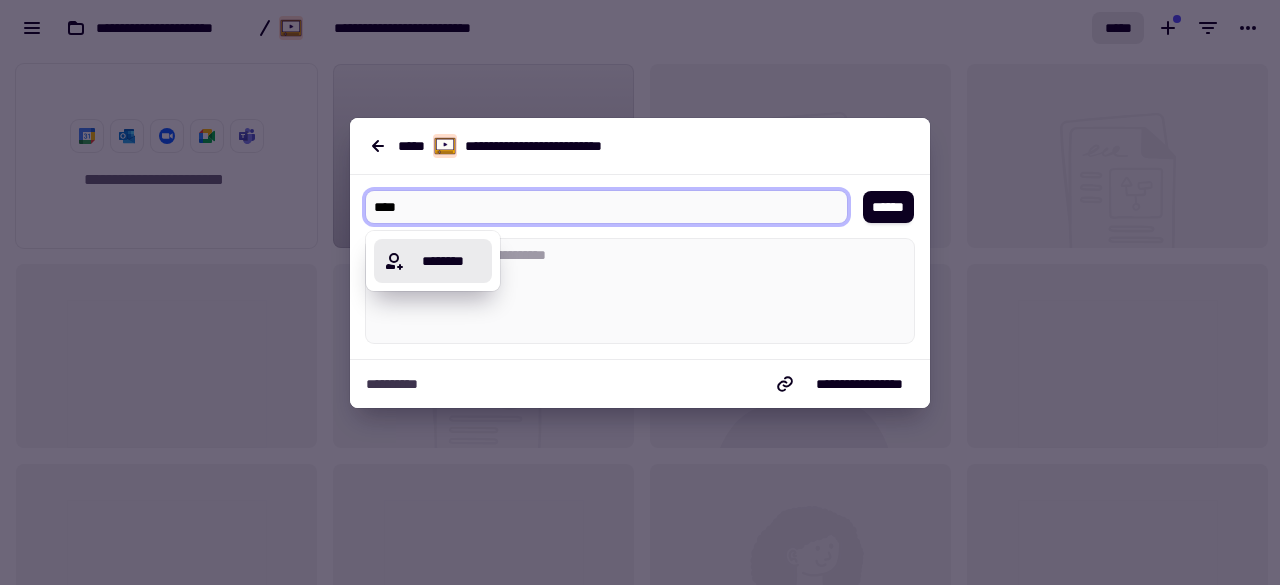 click on "*** ****" at bounding box center [445, 261] 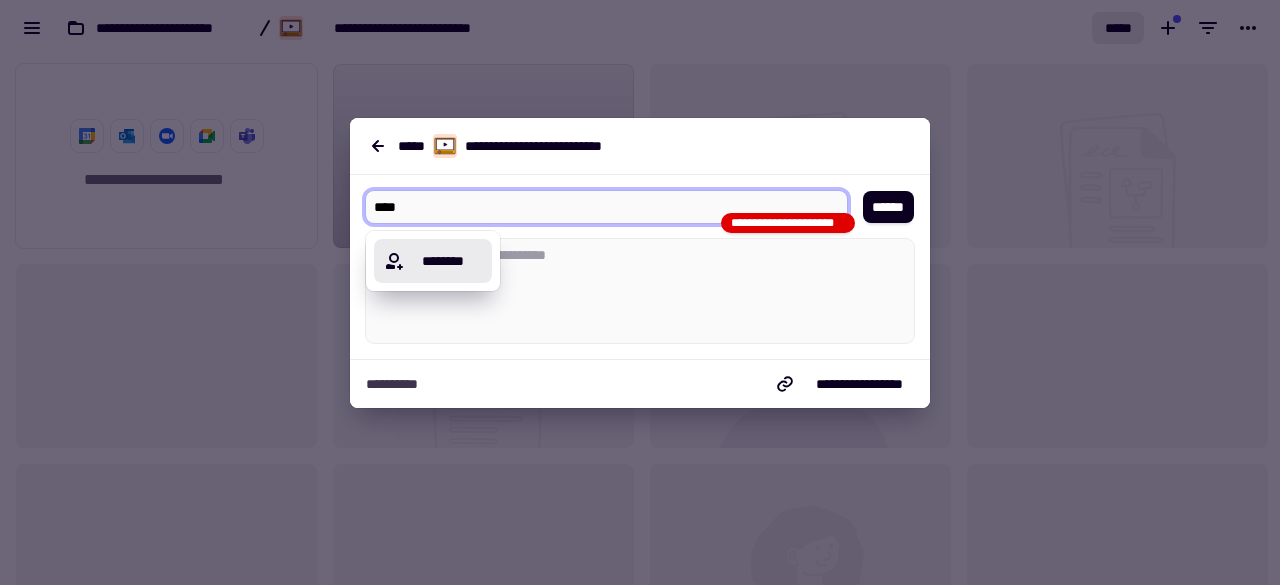 type on "****" 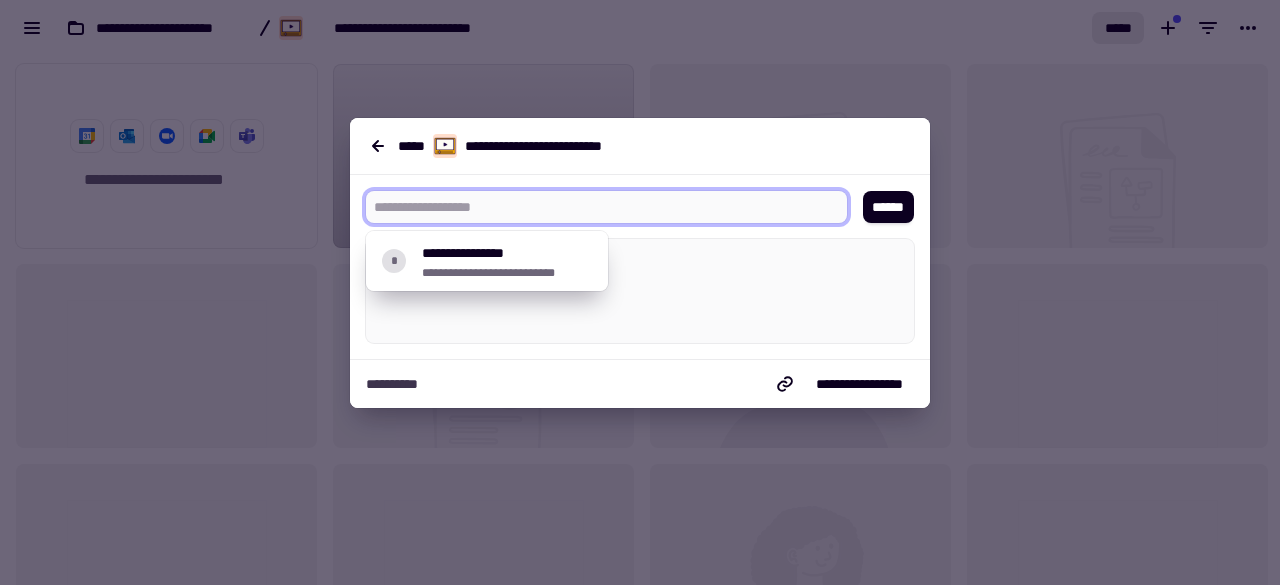 paste on "**********" 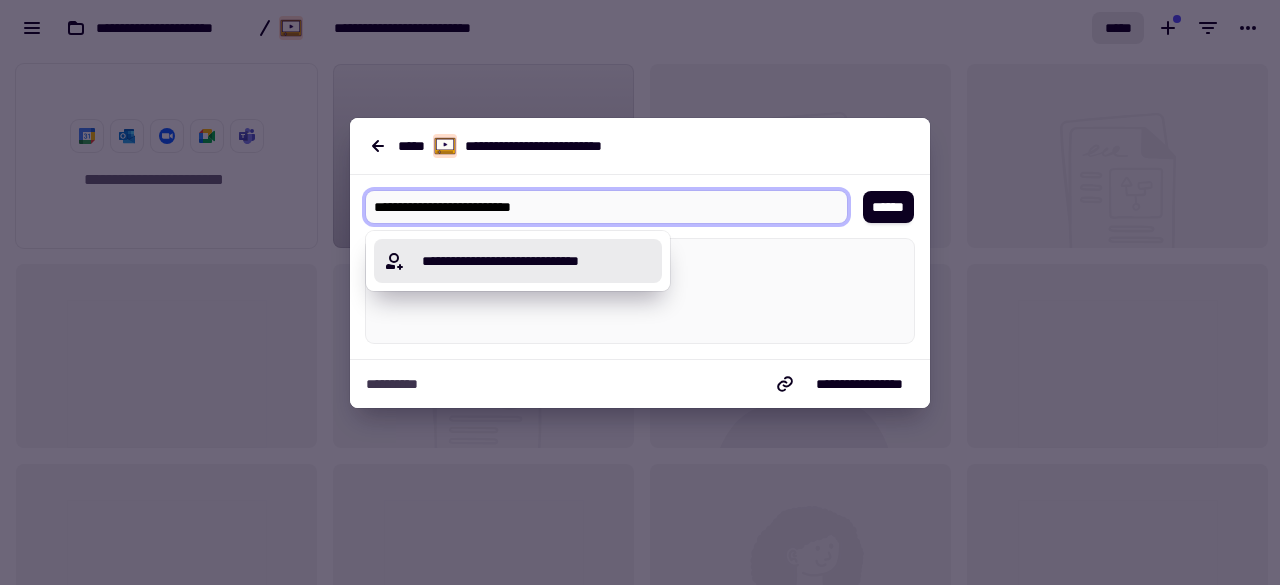 click on "**********" at bounding box center [530, 261] 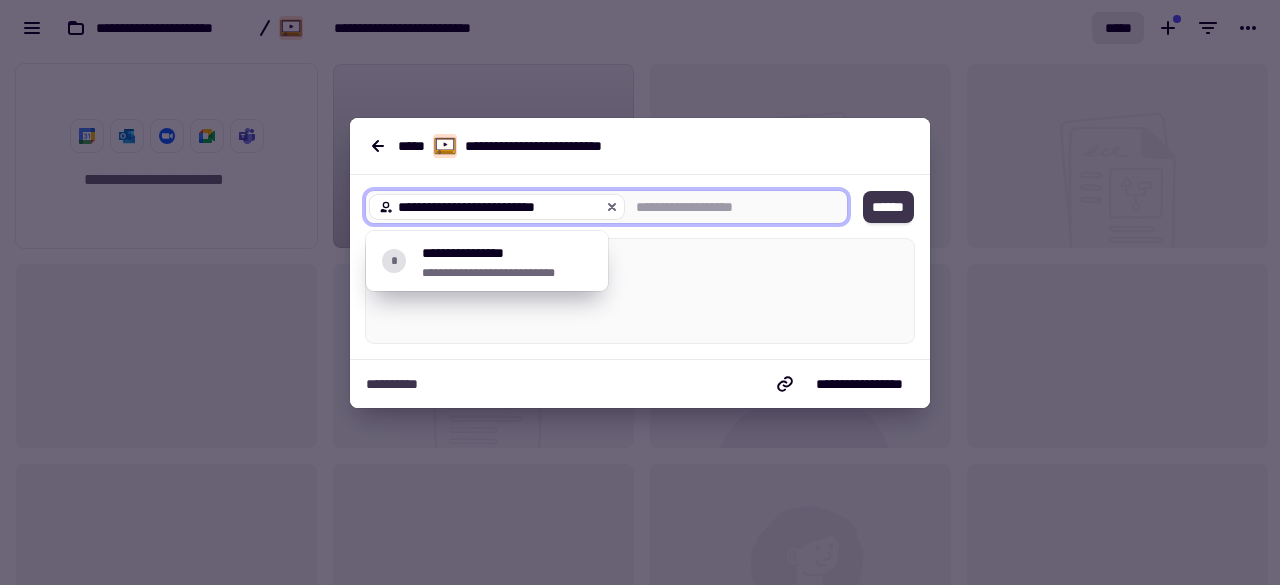 click on "******" 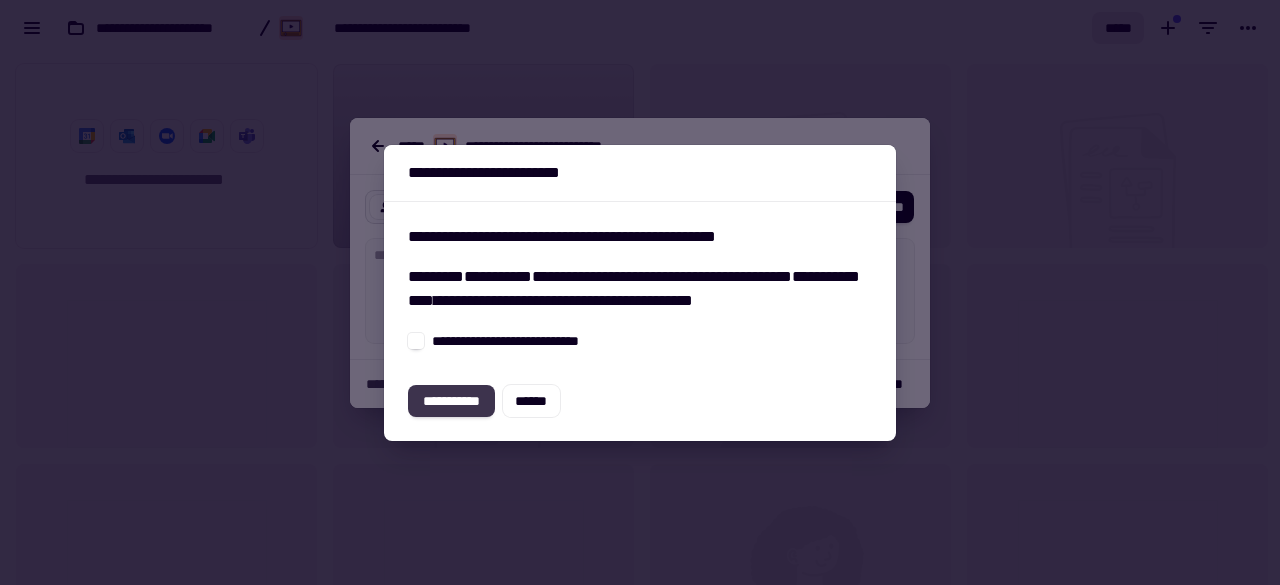 click on "**********" 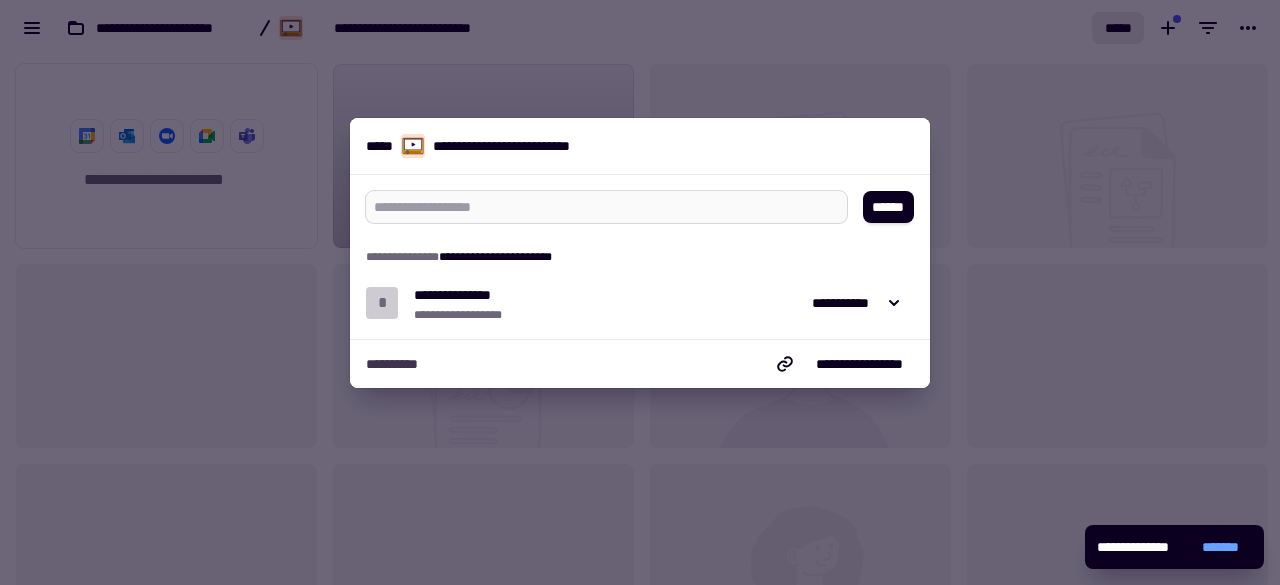 click on "**********" at bounding box center [1138, 547] 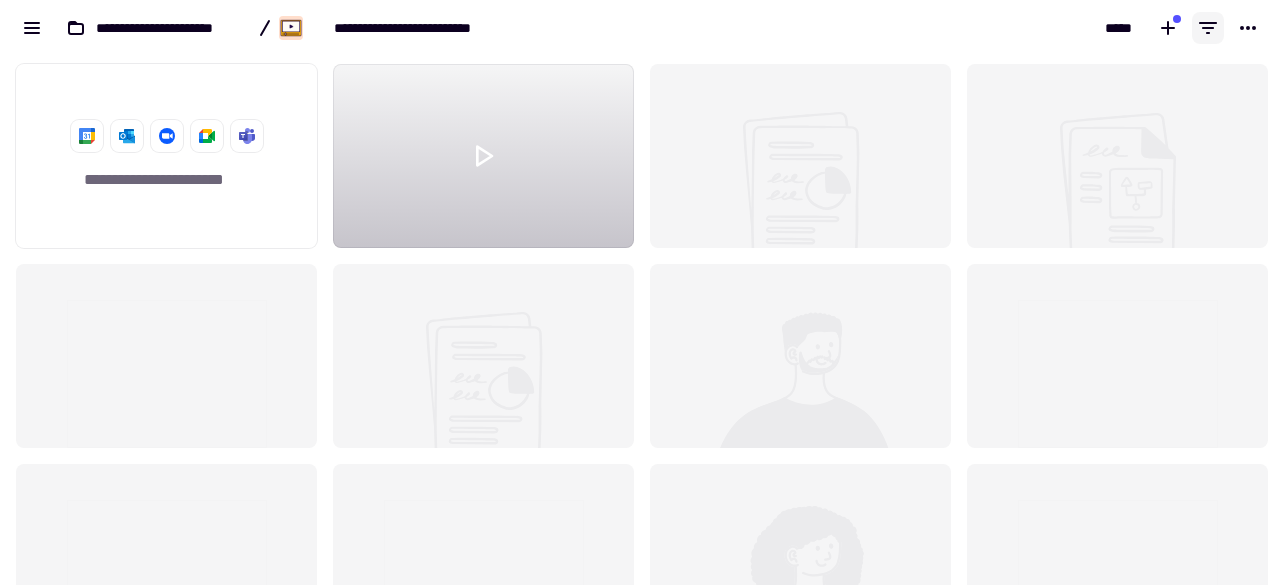 click 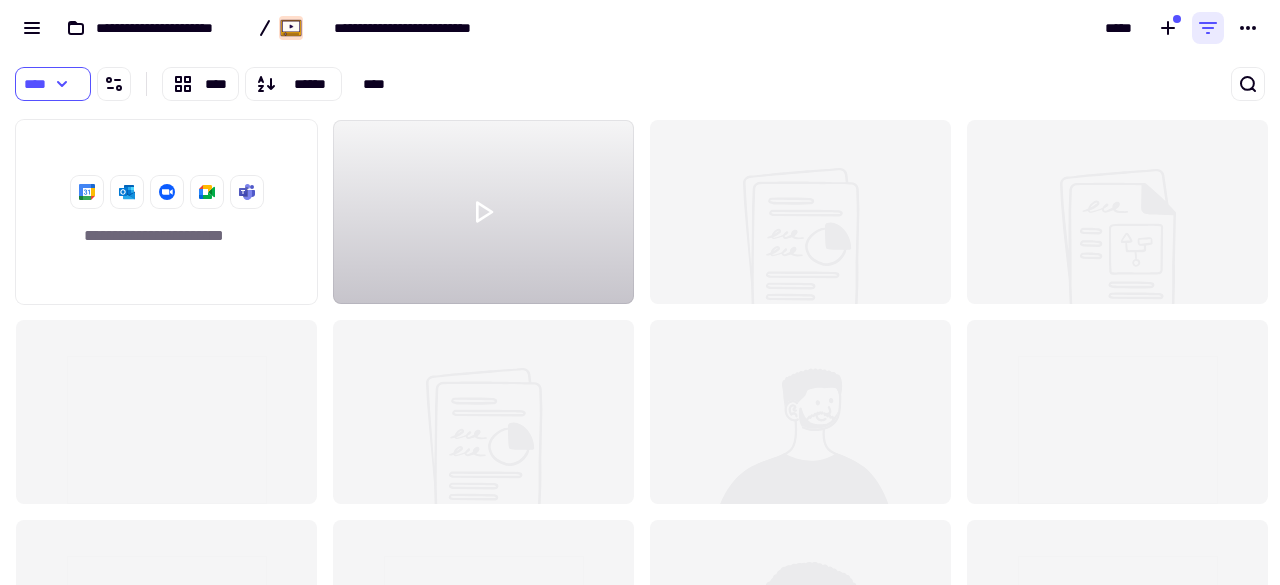 scroll, scrollTop: 458, scrollLeft: 1264, axis: both 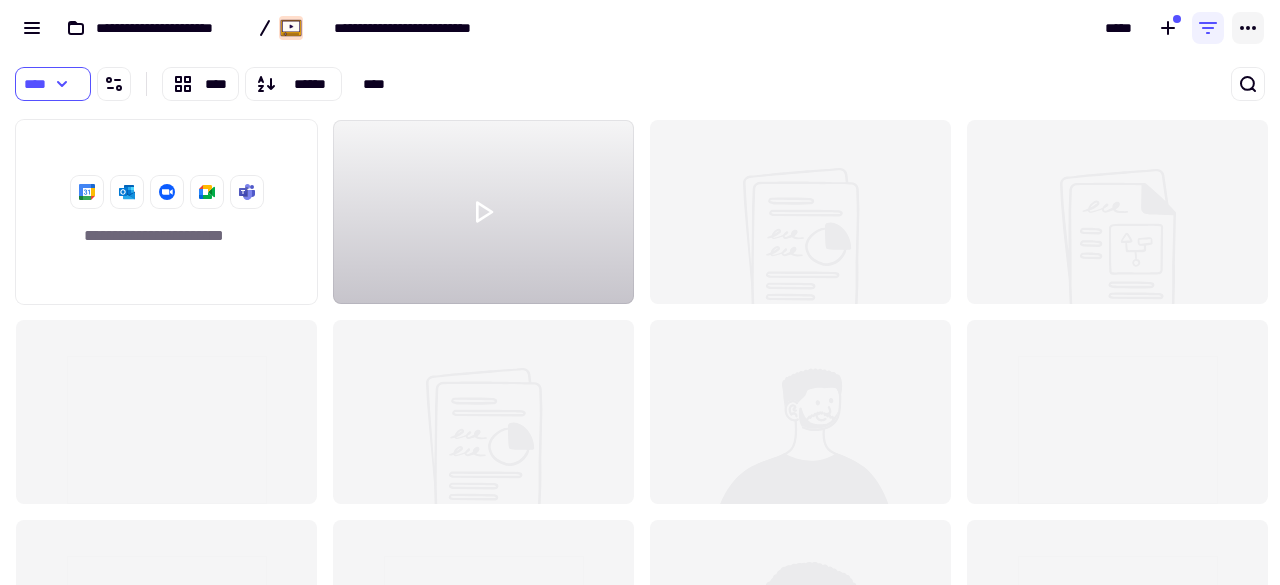 click 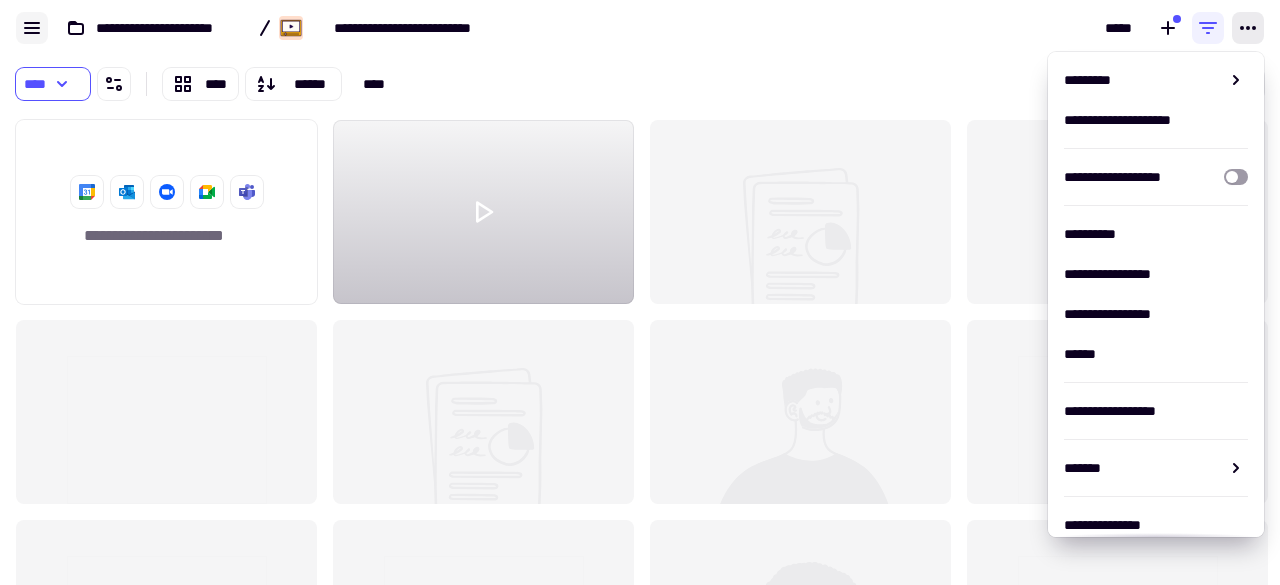 click 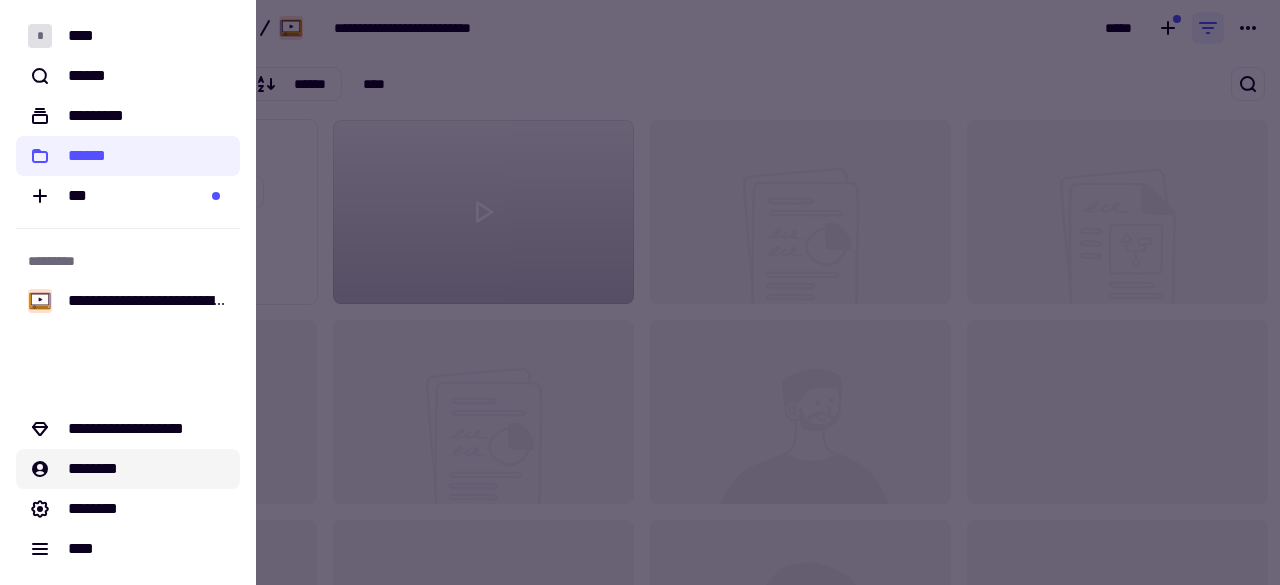 click on "********" 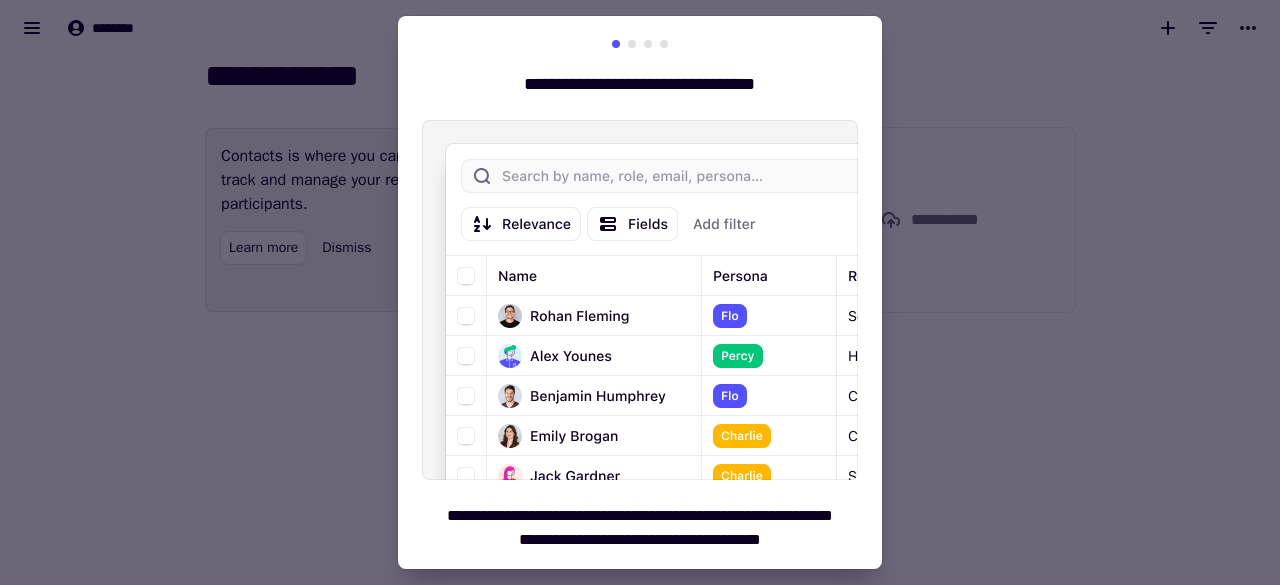 click at bounding box center (640, 292) 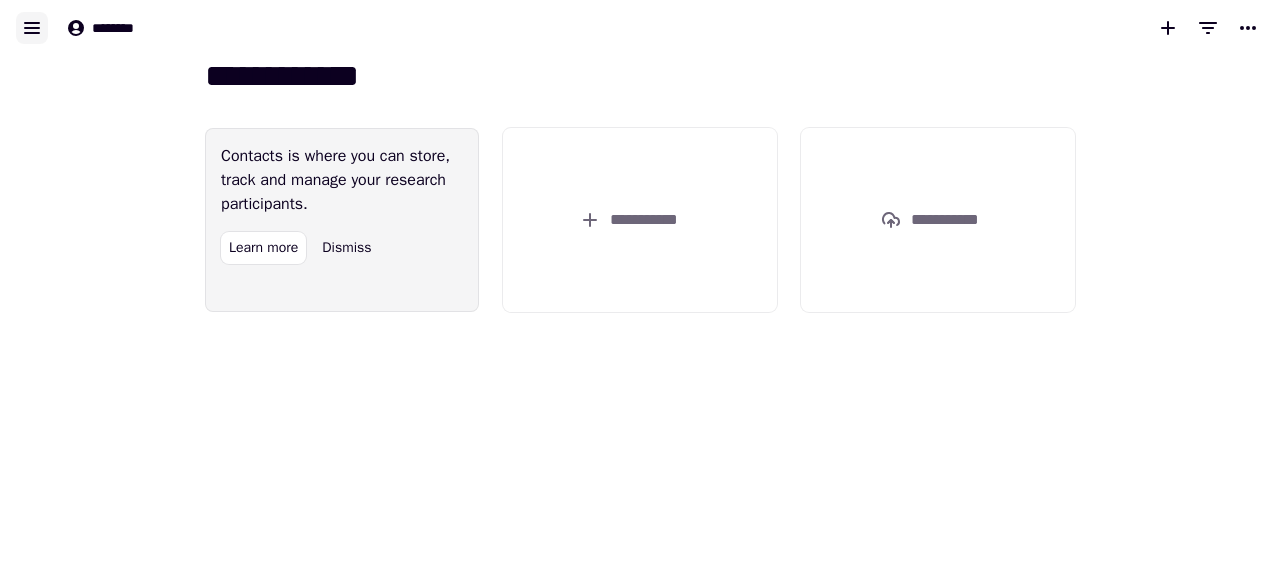 click 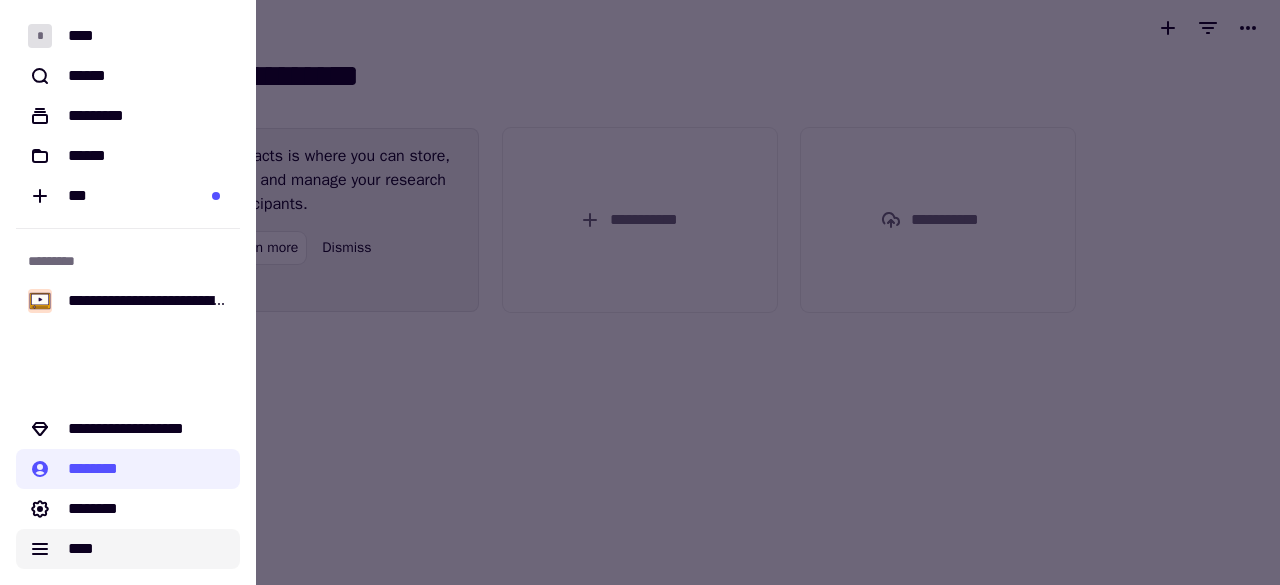 click on "****" 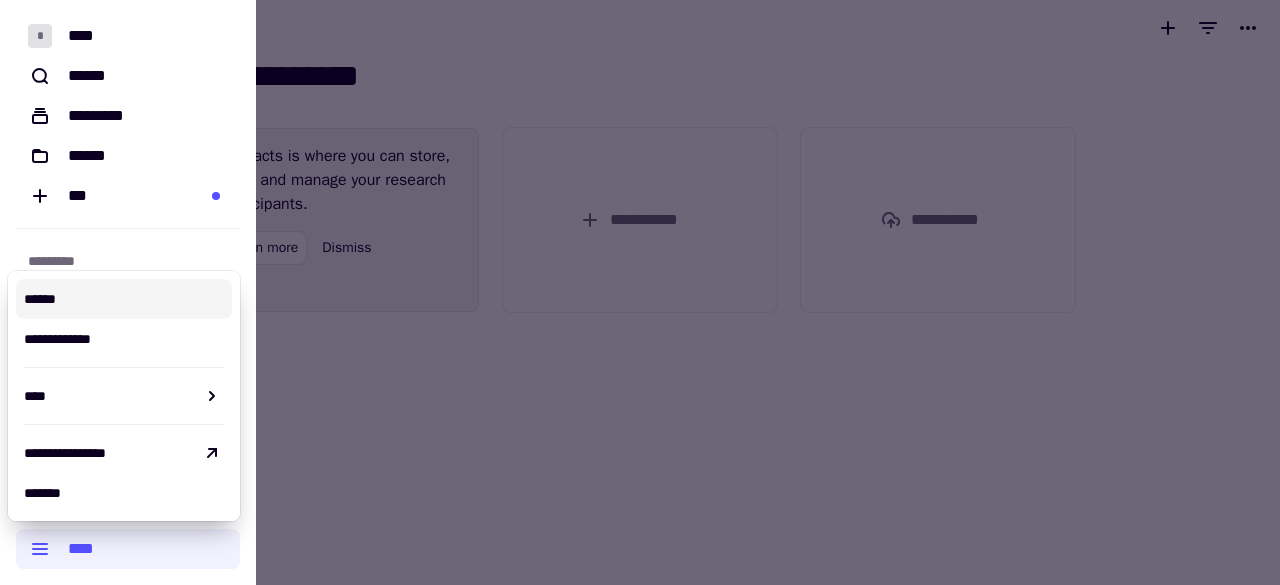 click on "******" at bounding box center (124, 299) 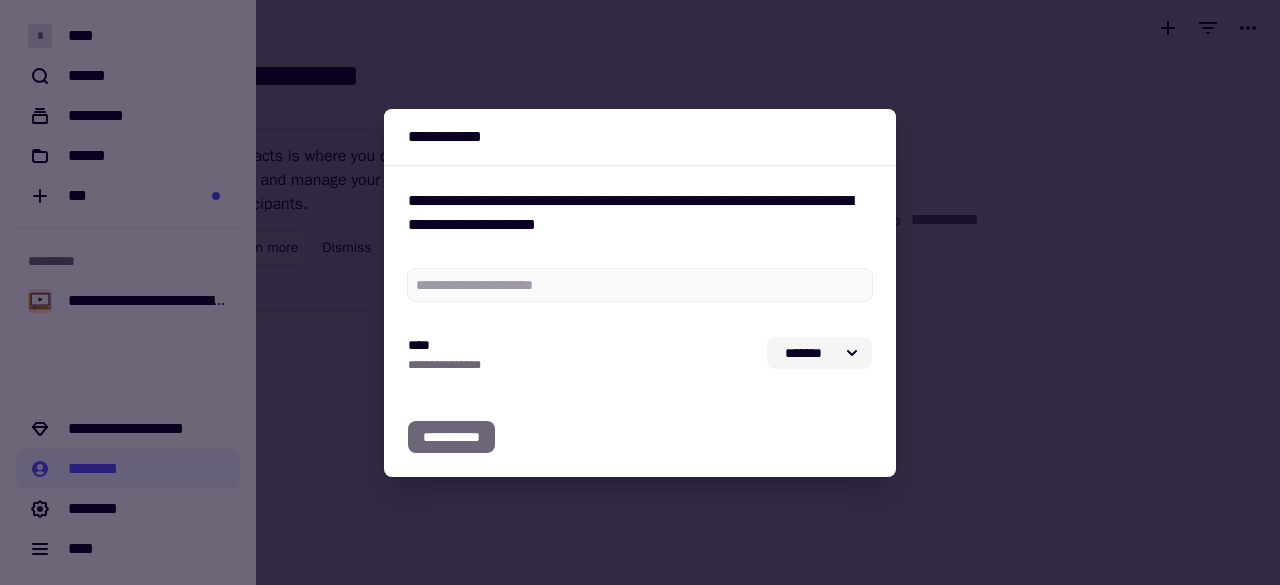click 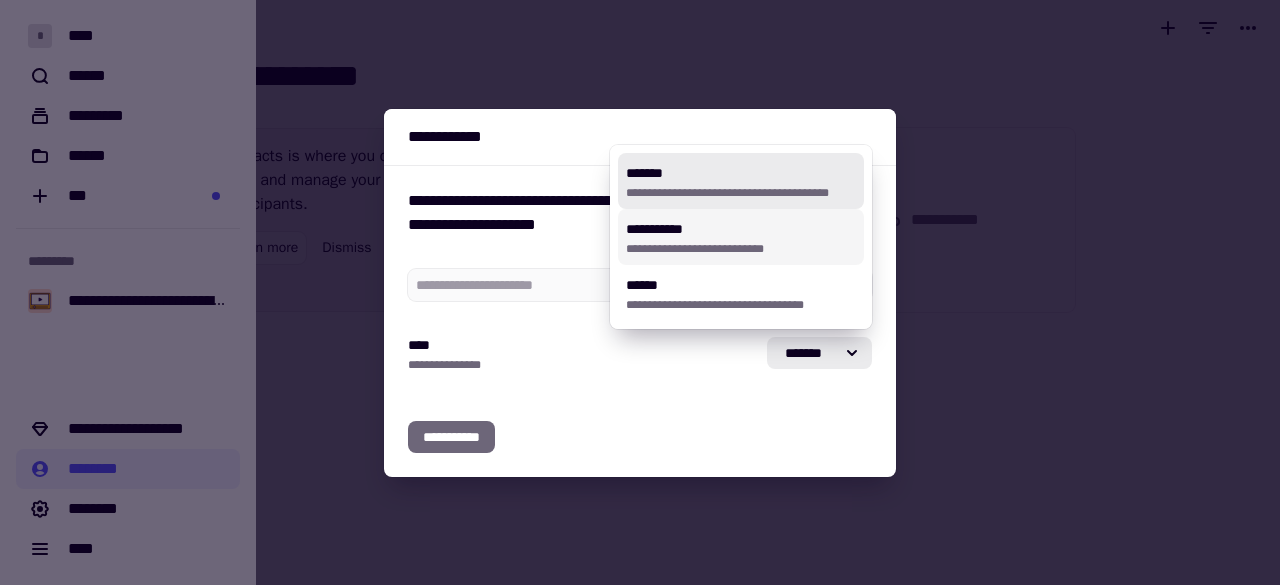 click on "**********" at bounding box center (741, 249) 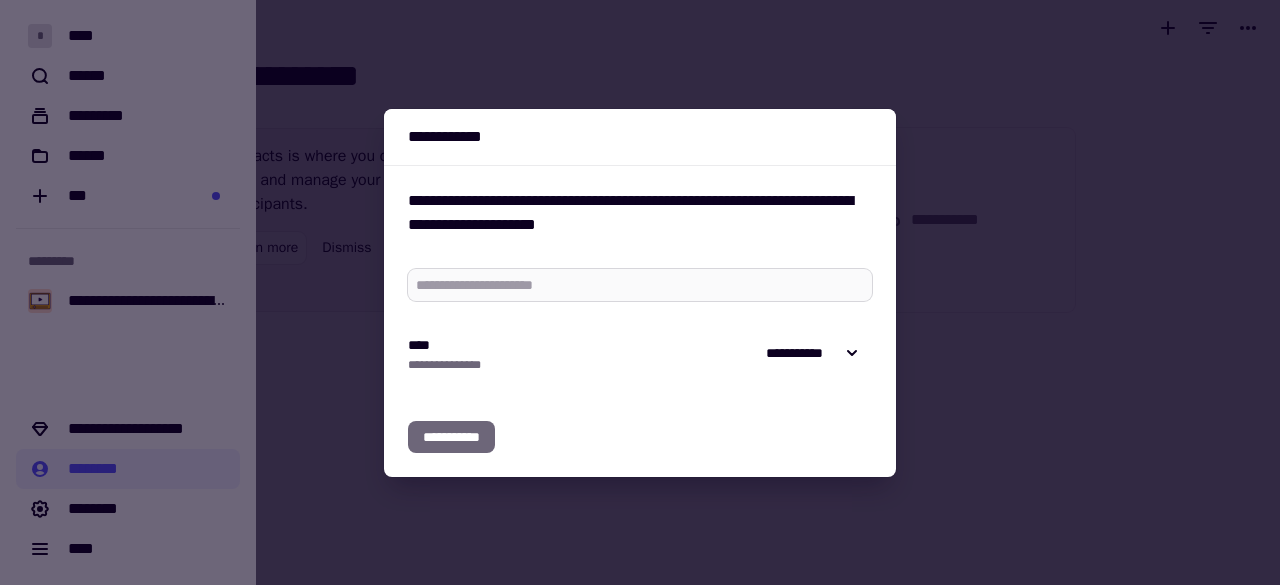 click at bounding box center [640, 285] 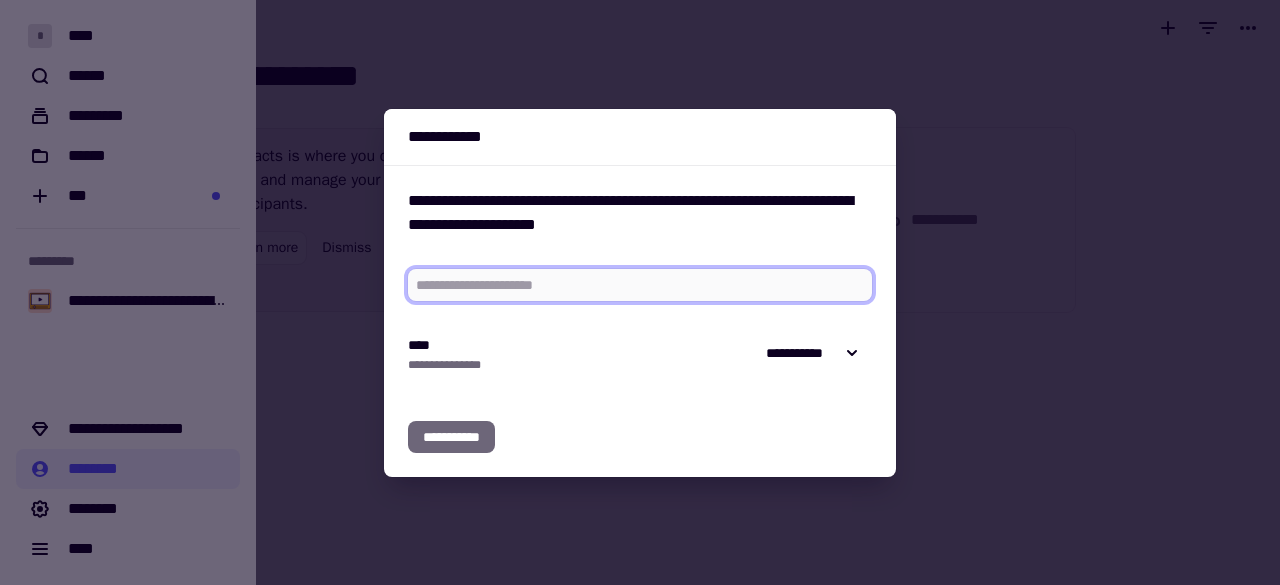 paste on "**********" 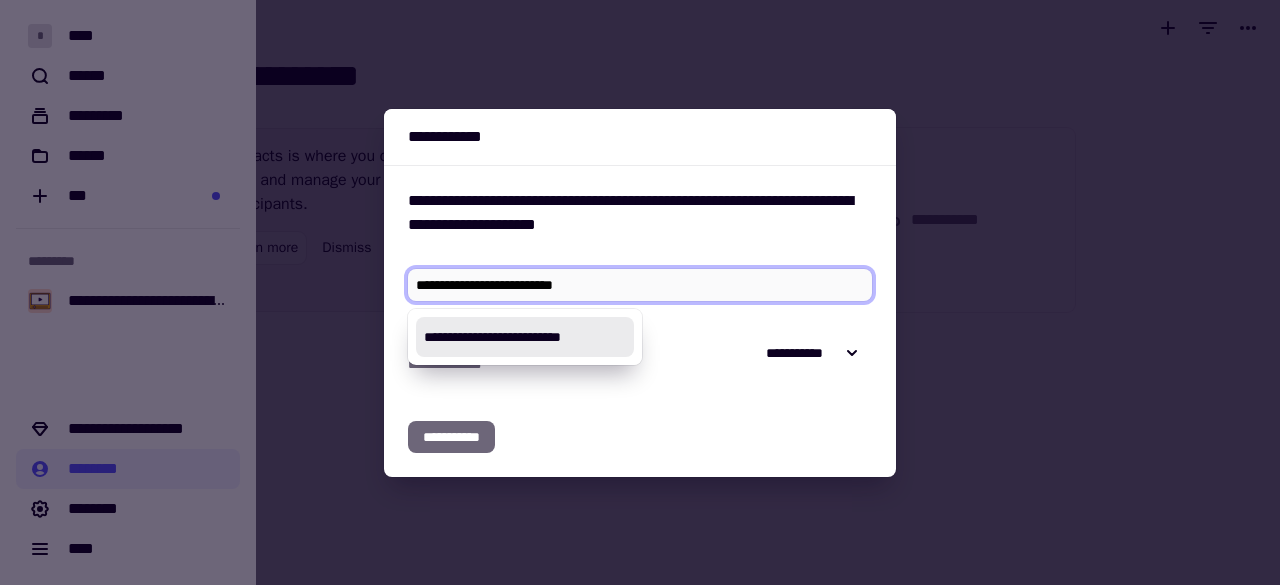 click on "**********" at bounding box center (525, 337) 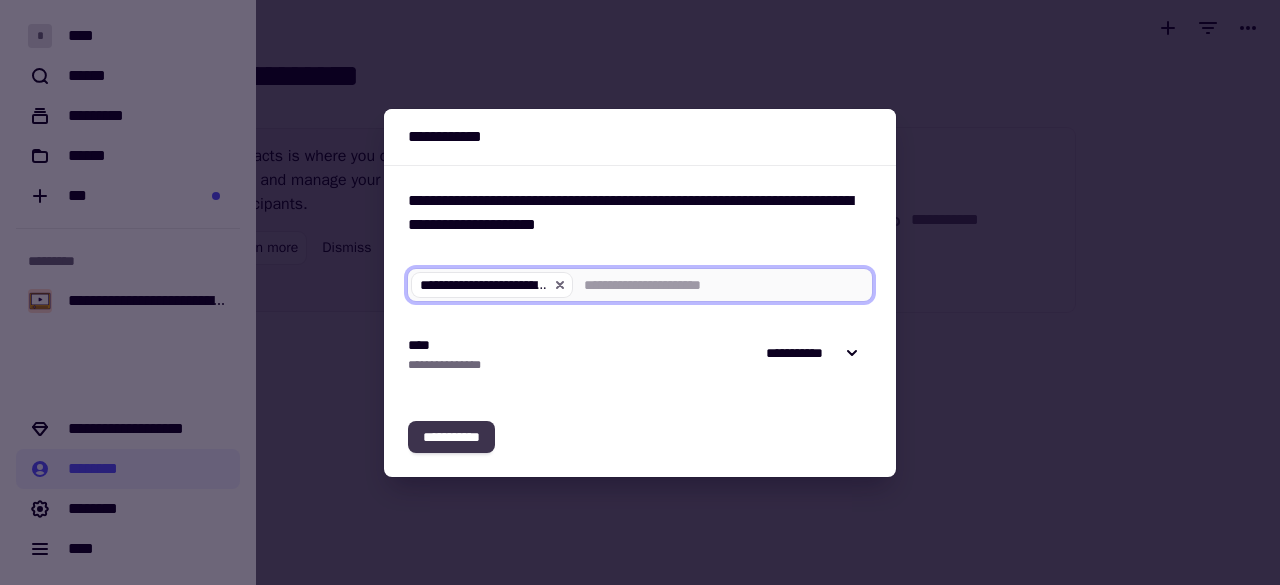 click on "**********" 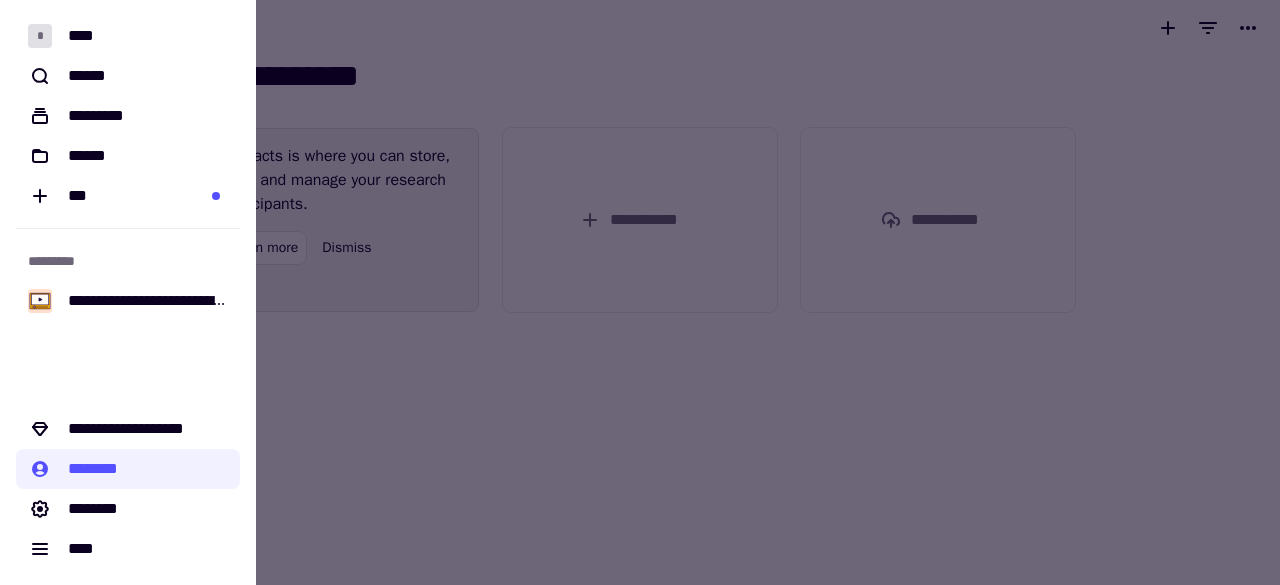 click at bounding box center [640, 292] 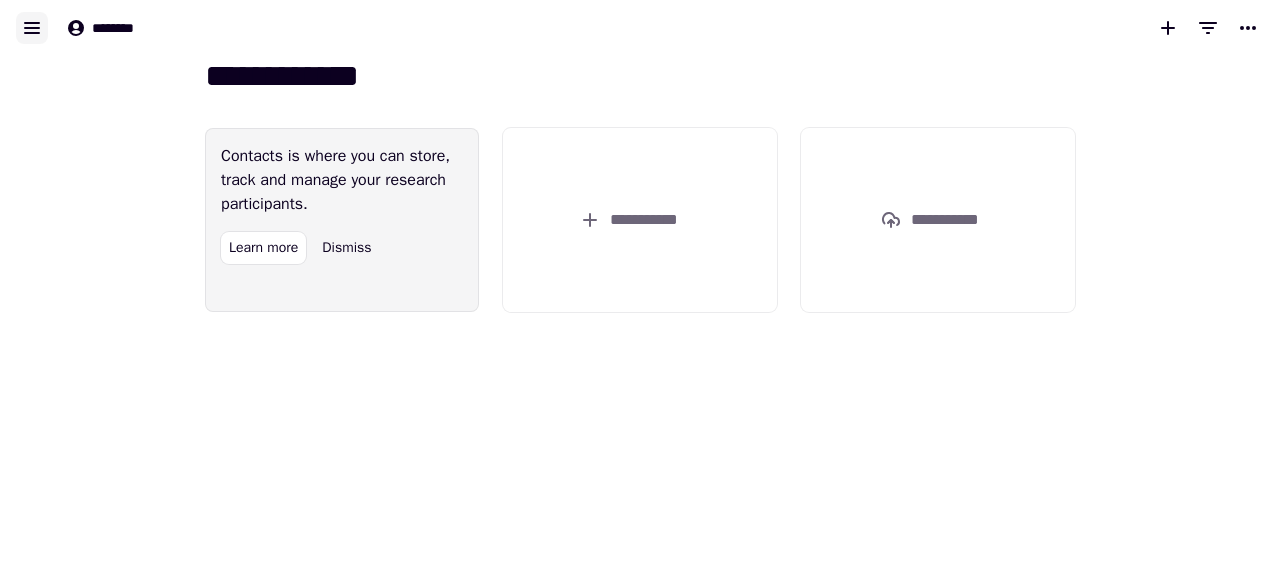 click 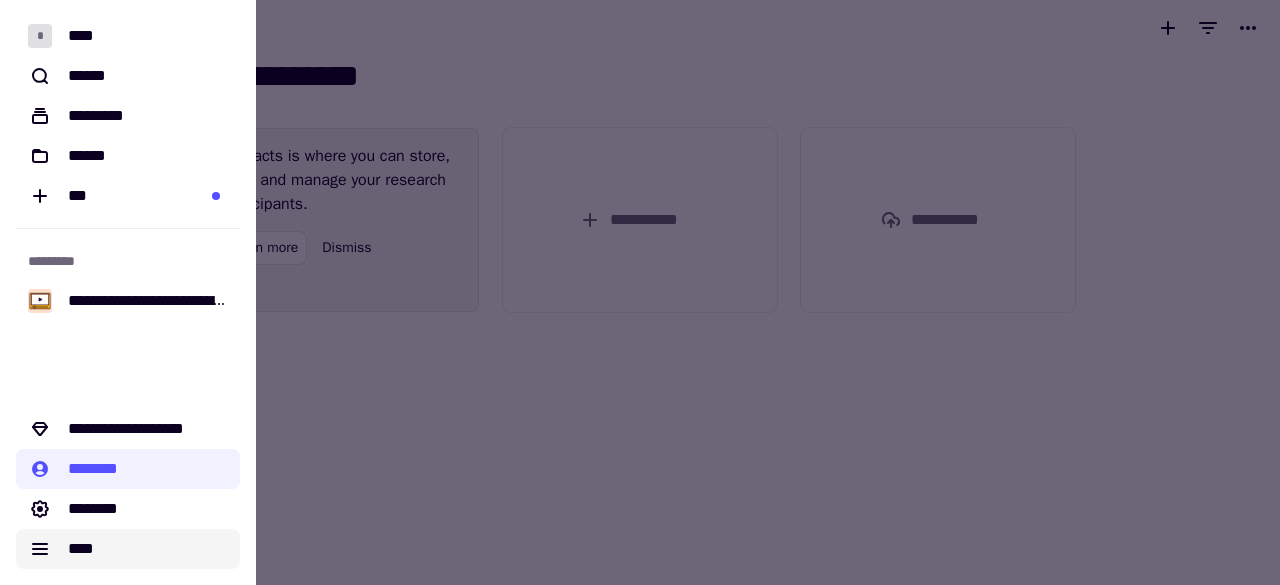 click on "****" 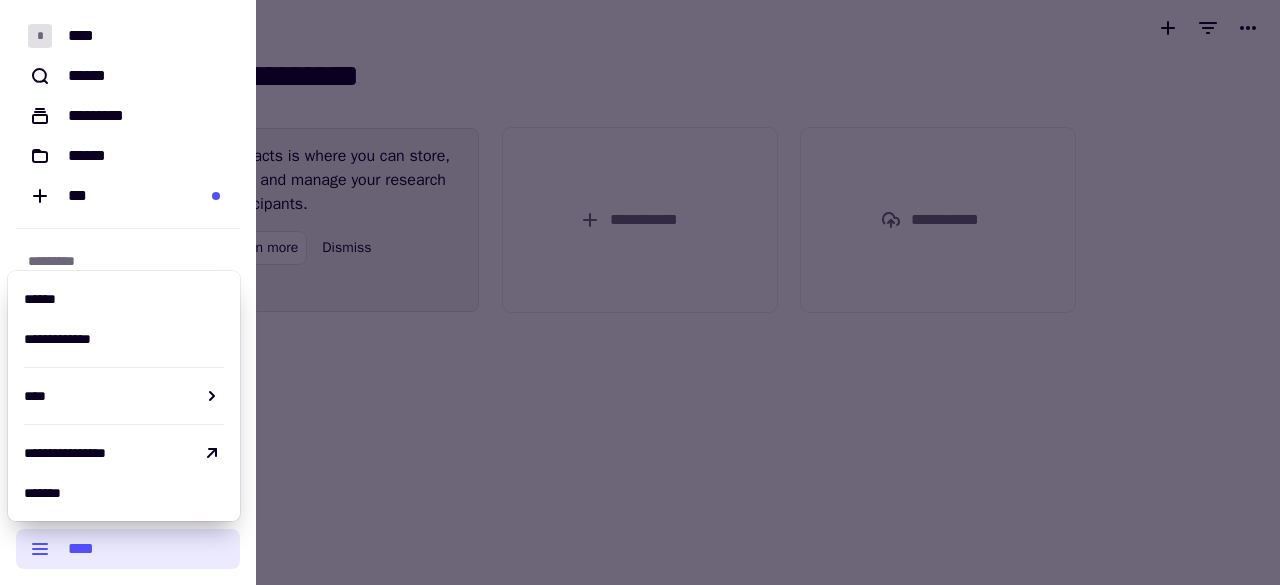 click on "****" 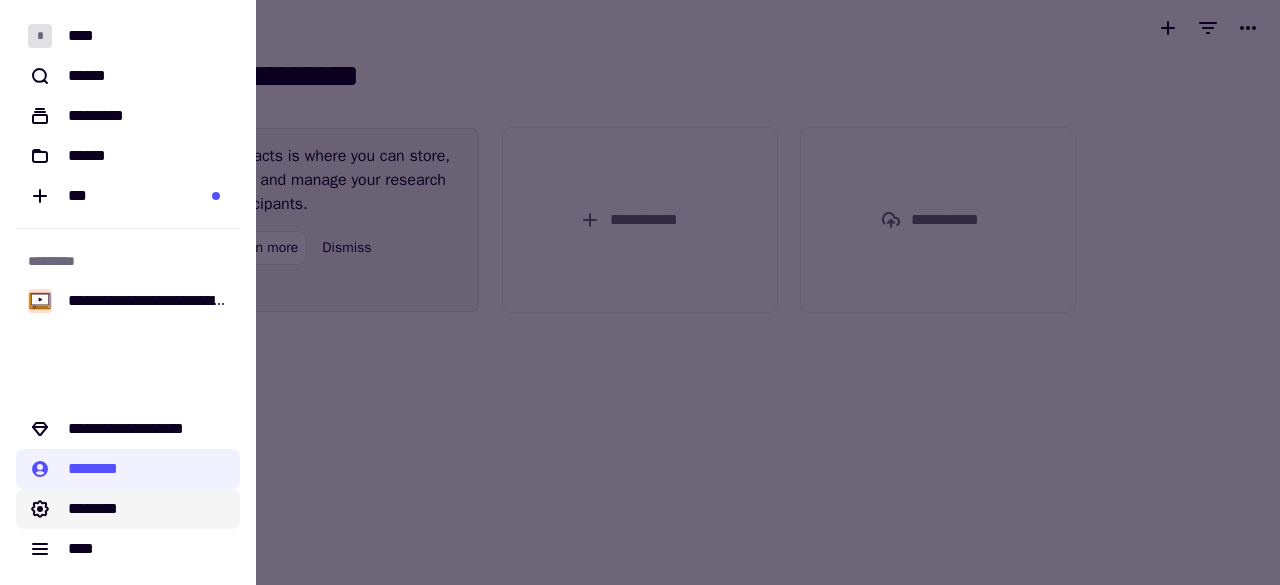 click on "********" 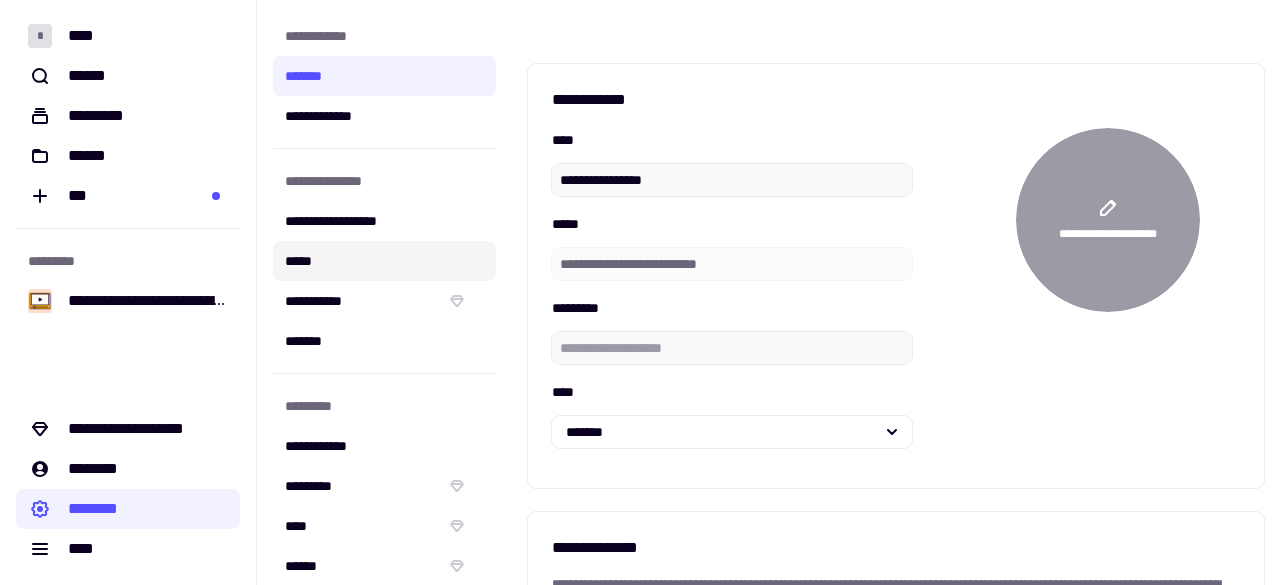 click on "*****" 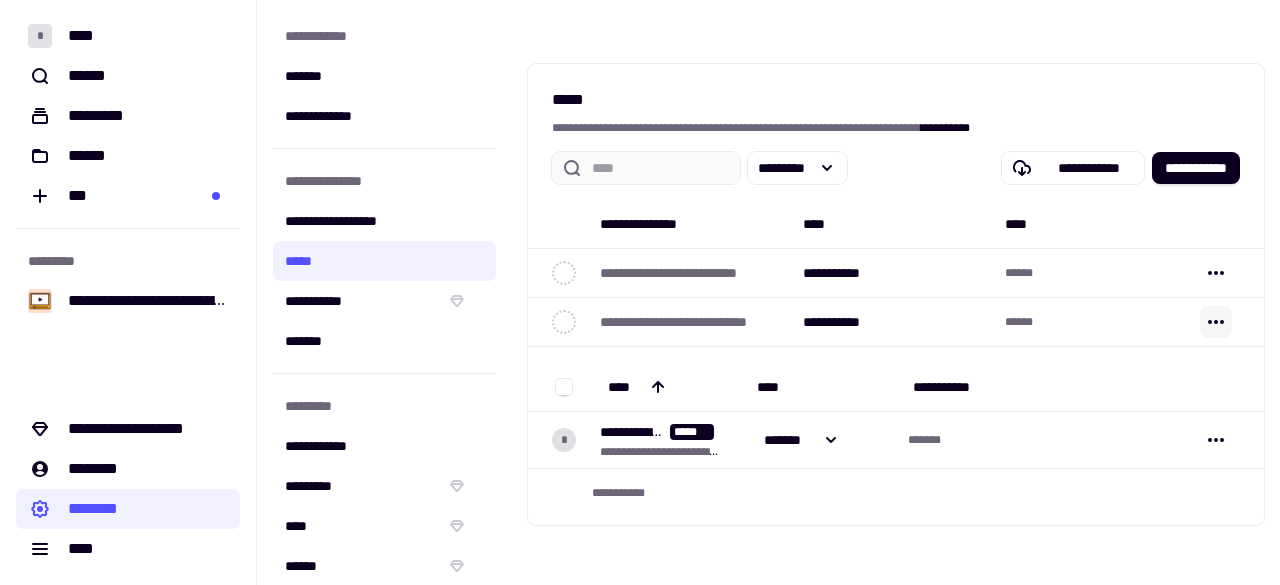 click 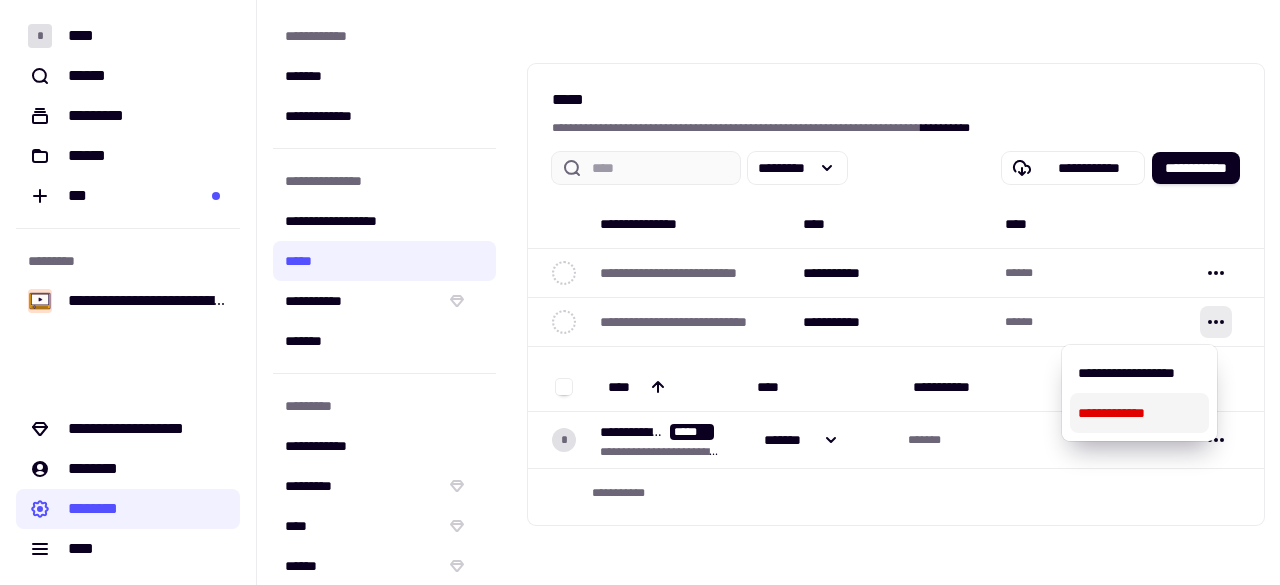 click on "**********" at bounding box center (1139, 413) 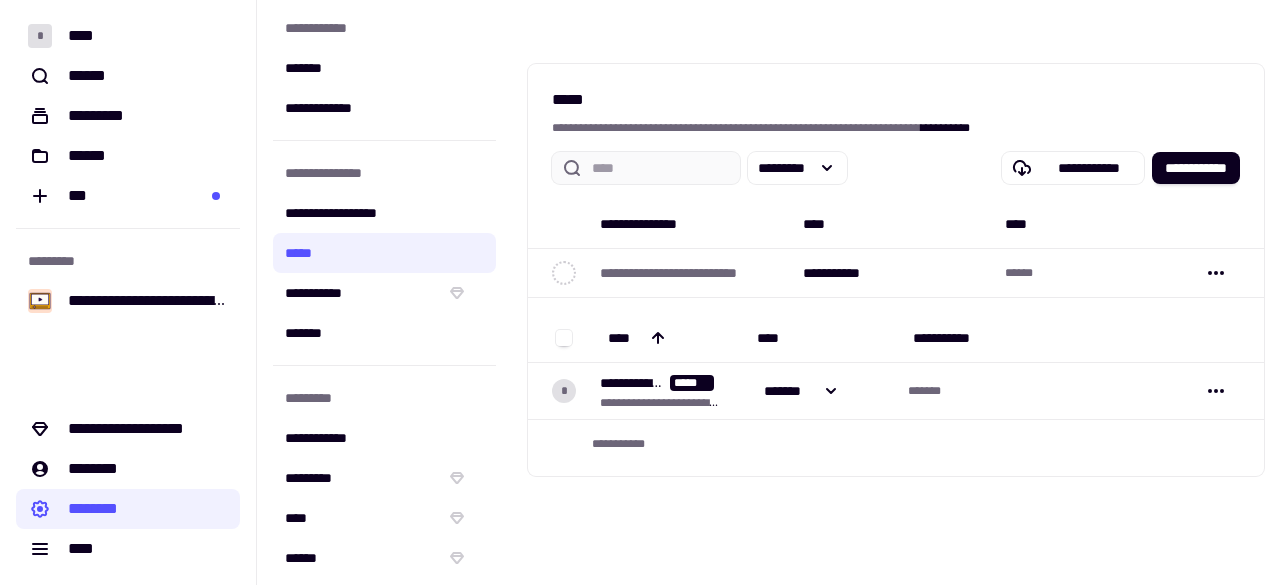 scroll, scrollTop: 0, scrollLeft: 0, axis: both 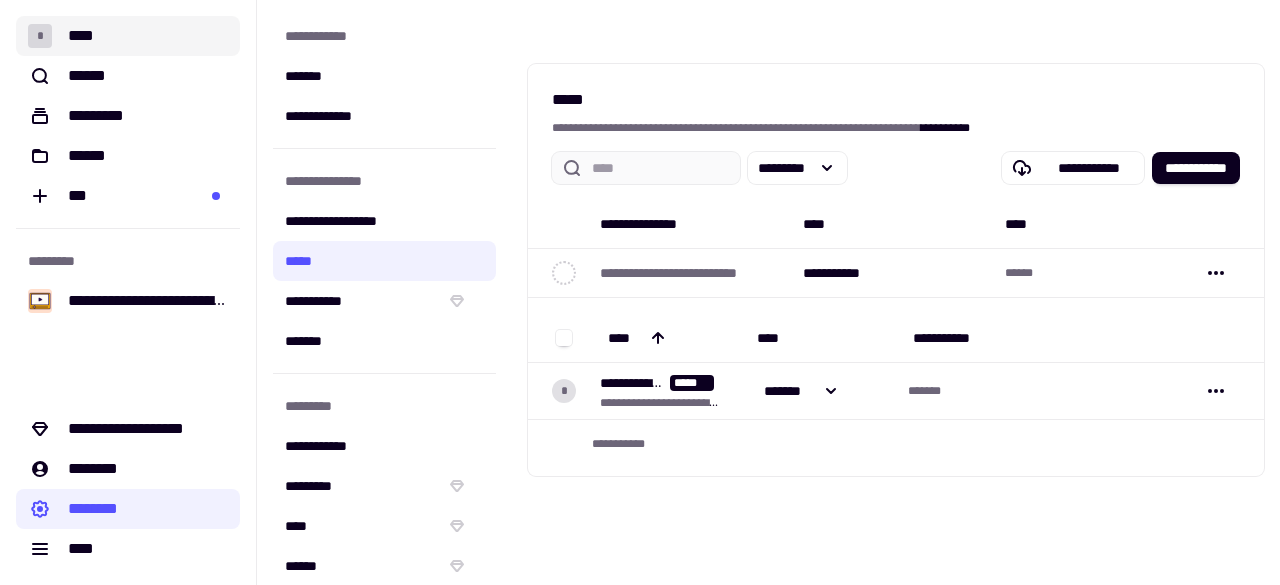 click on "* ****" 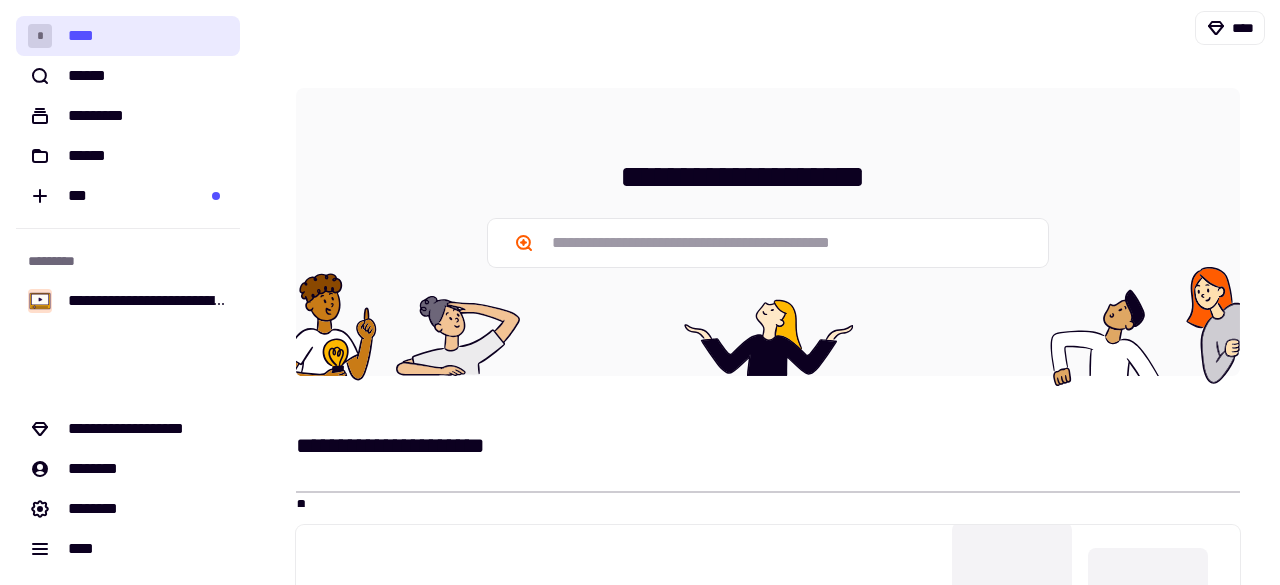 click on "* ****" 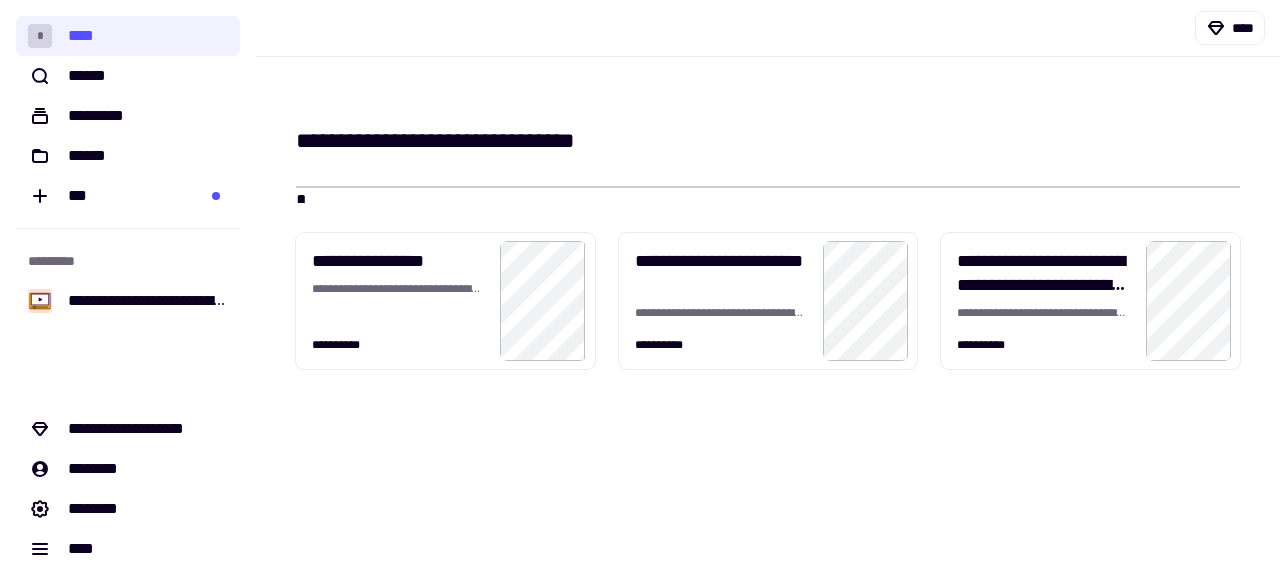 scroll, scrollTop: 214, scrollLeft: 0, axis: vertical 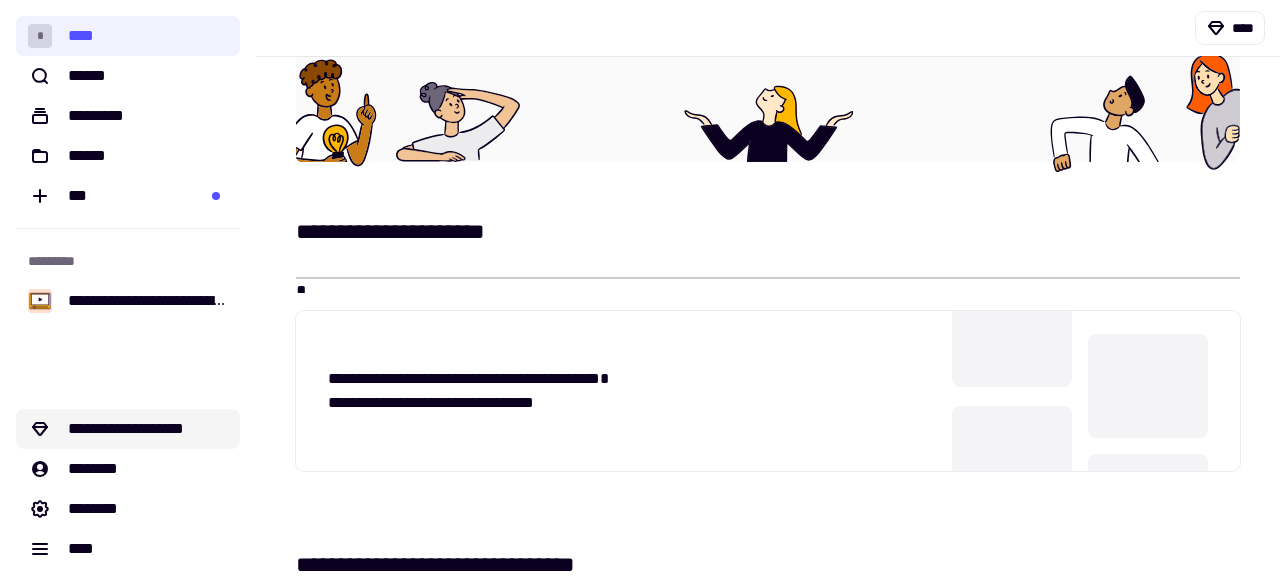 click on "**********" 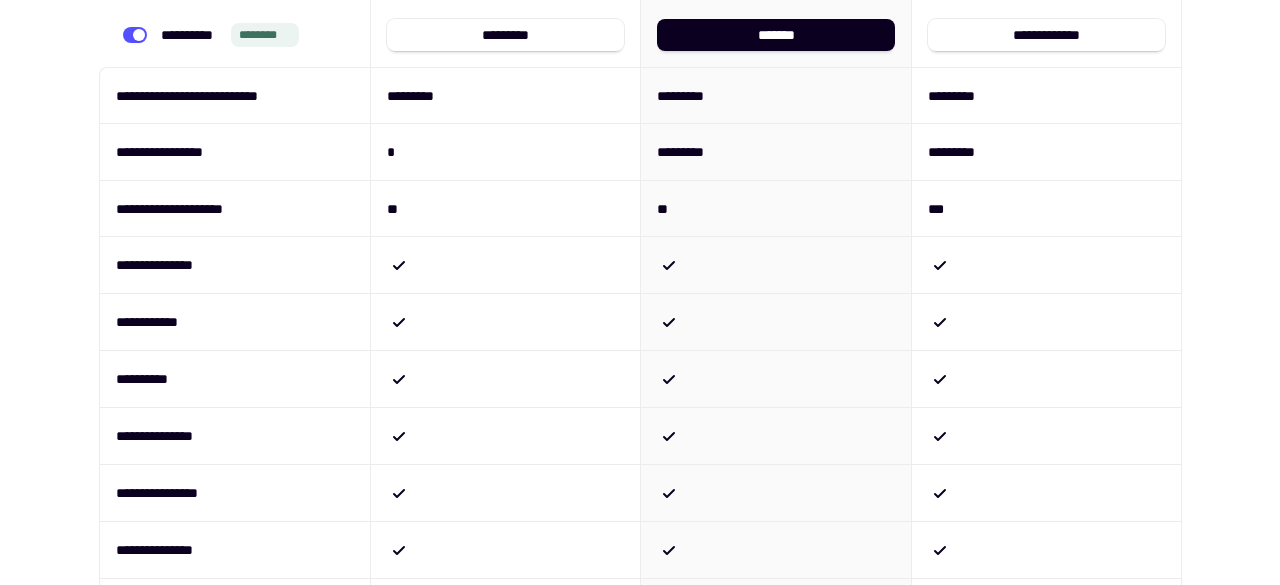 scroll, scrollTop: 0, scrollLeft: 0, axis: both 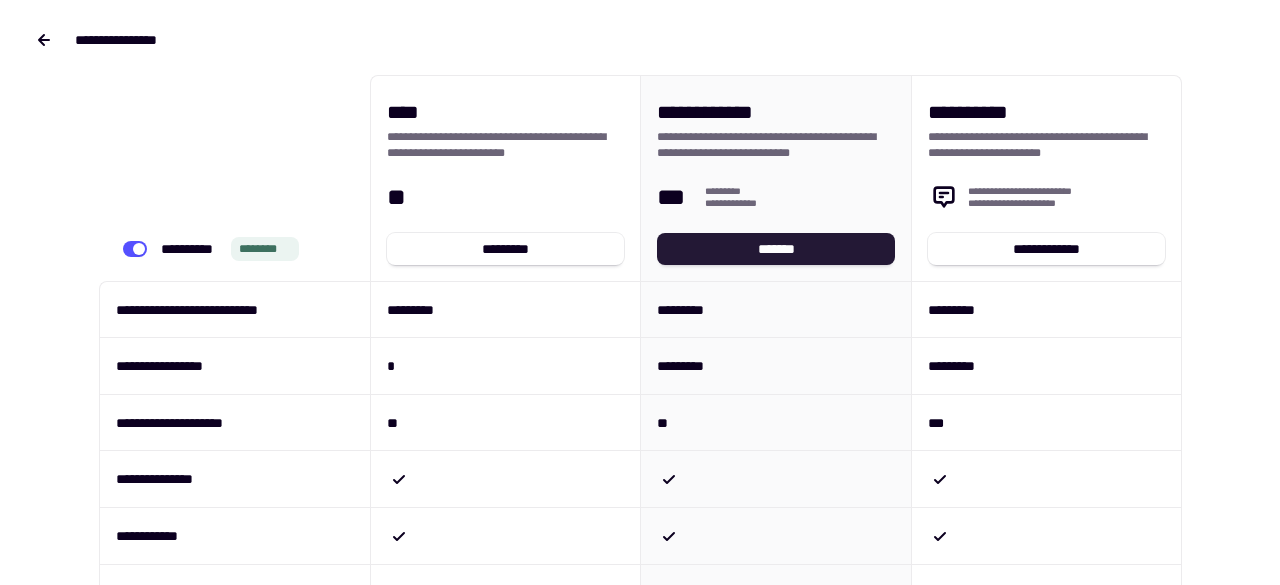 click on "*******" 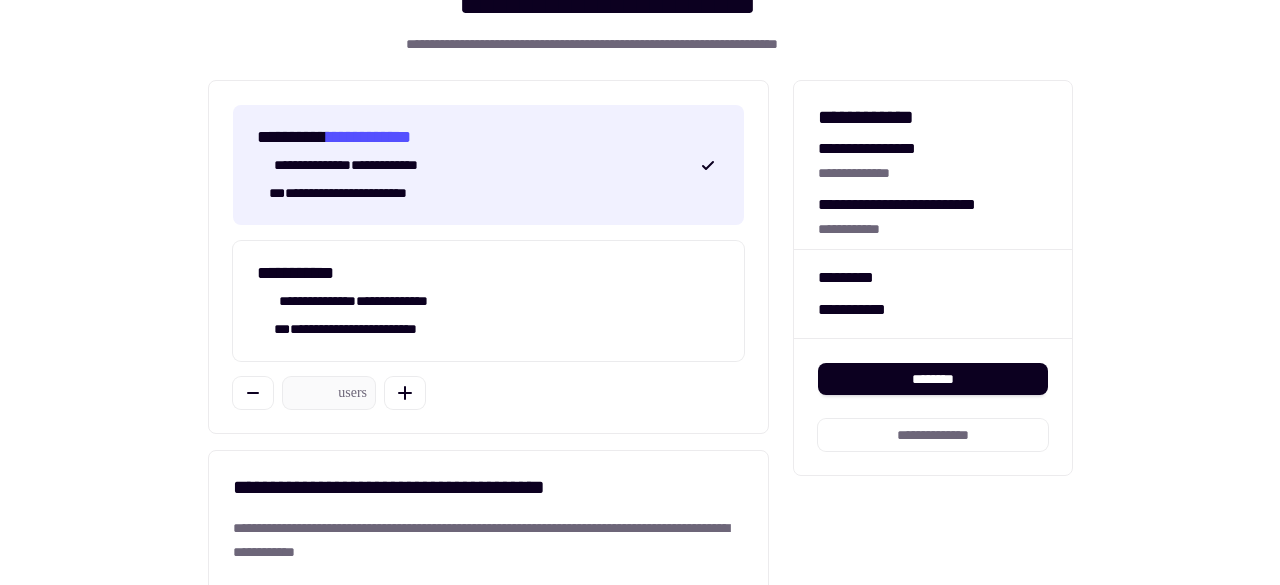 scroll, scrollTop: 118, scrollLeft: 0, axis: vertical 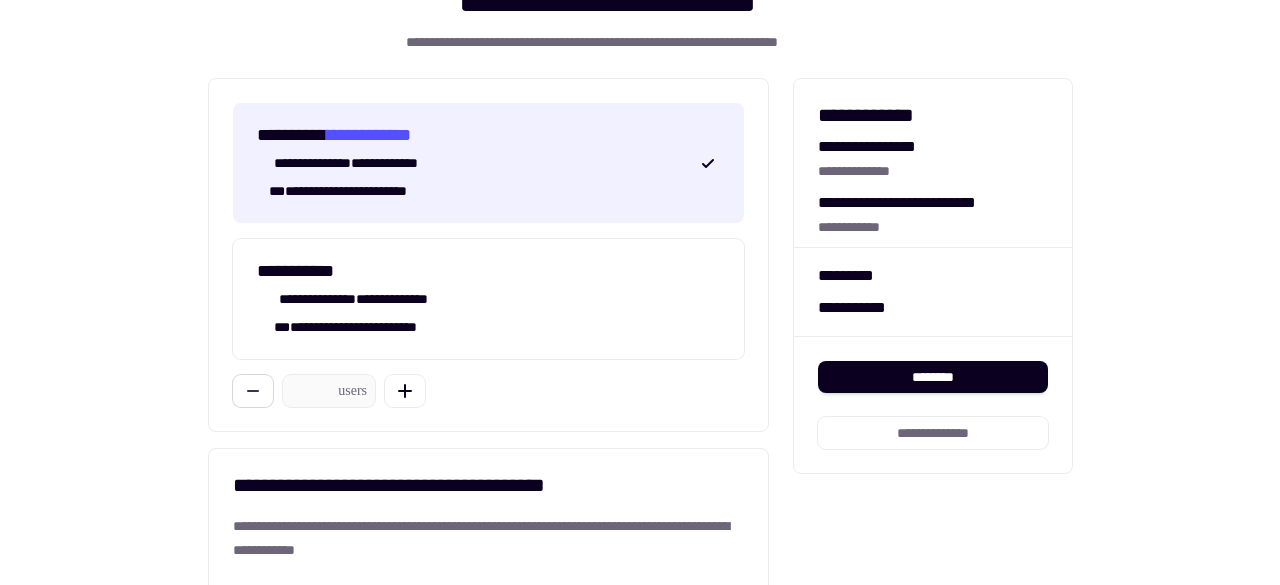 click 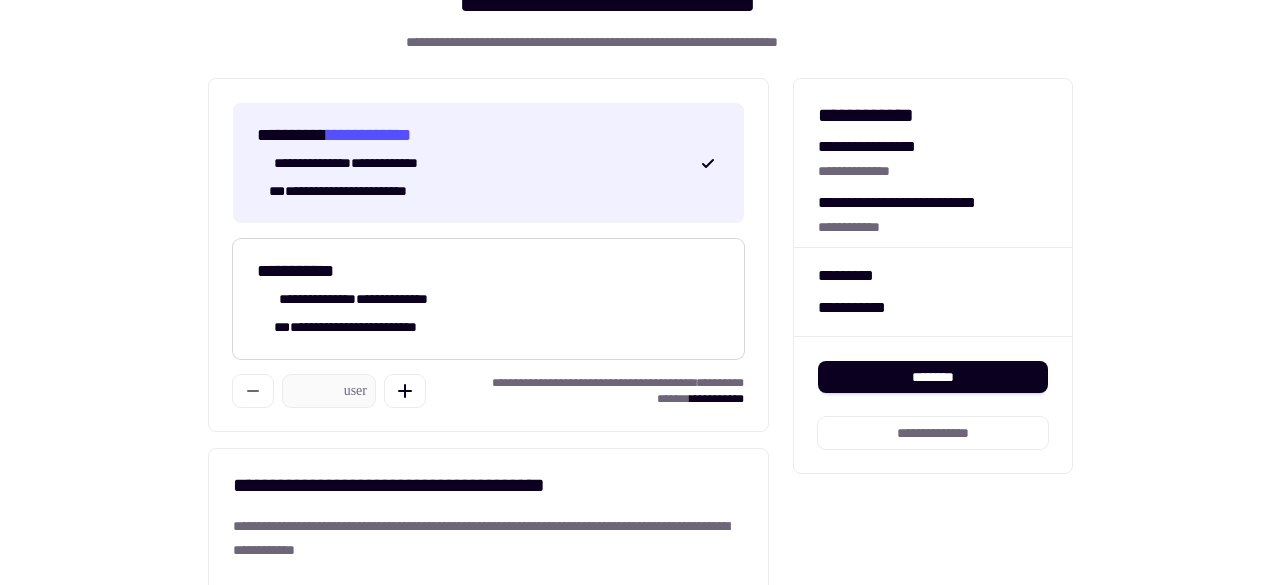 click on "**********" 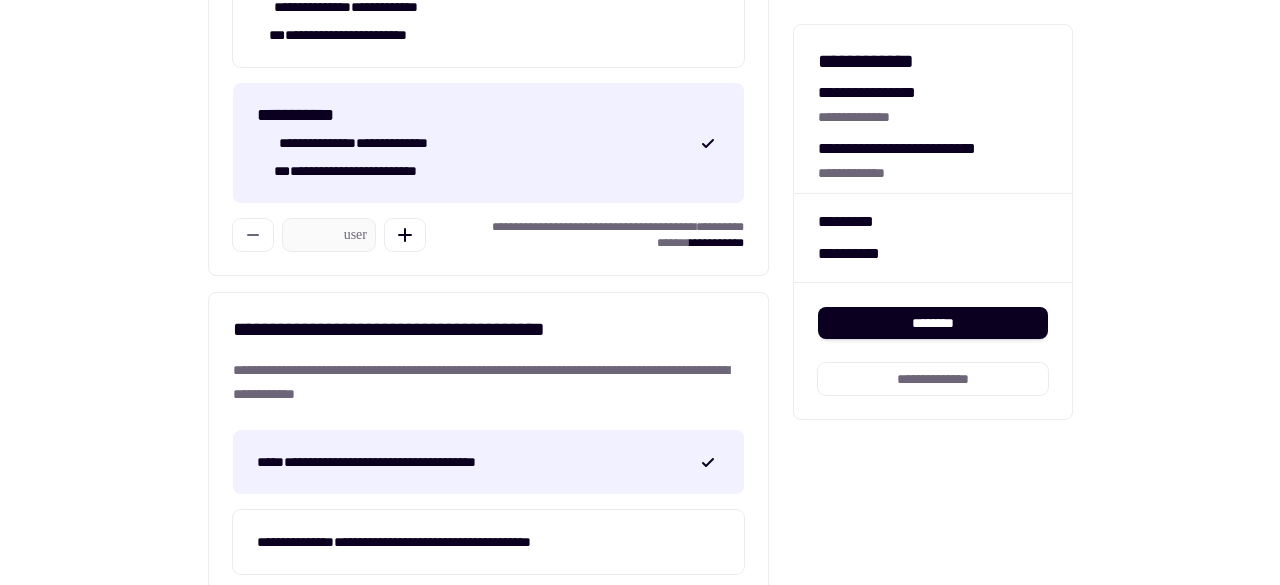 scroll, scrollTop: 334, scrollLeft: 0, axis: vertical 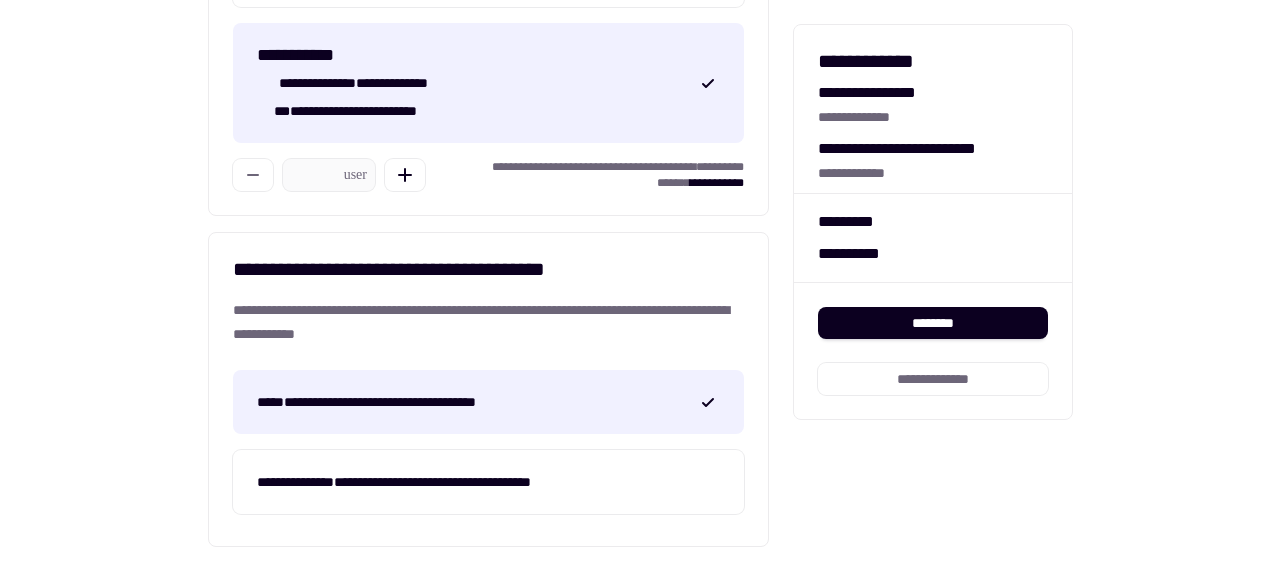 drag, startPoint x: 1274, startPoint y: 499, endPoint x: 753, endPoint y: 251, distance: 577.01385 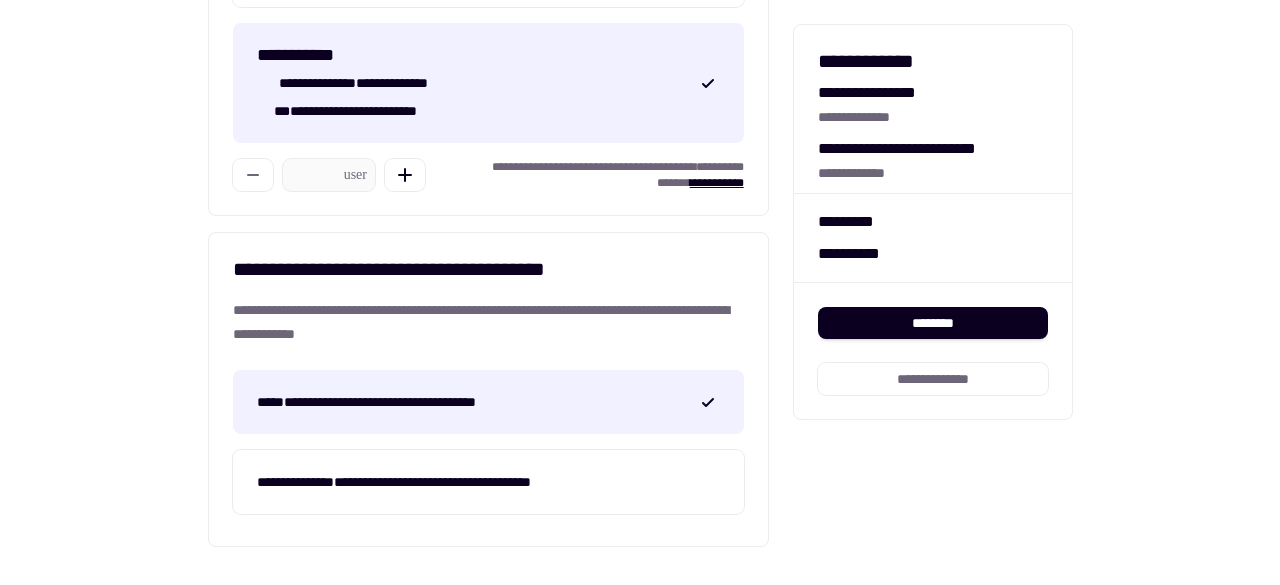 click on "**********" at bounding box center [717, 183] 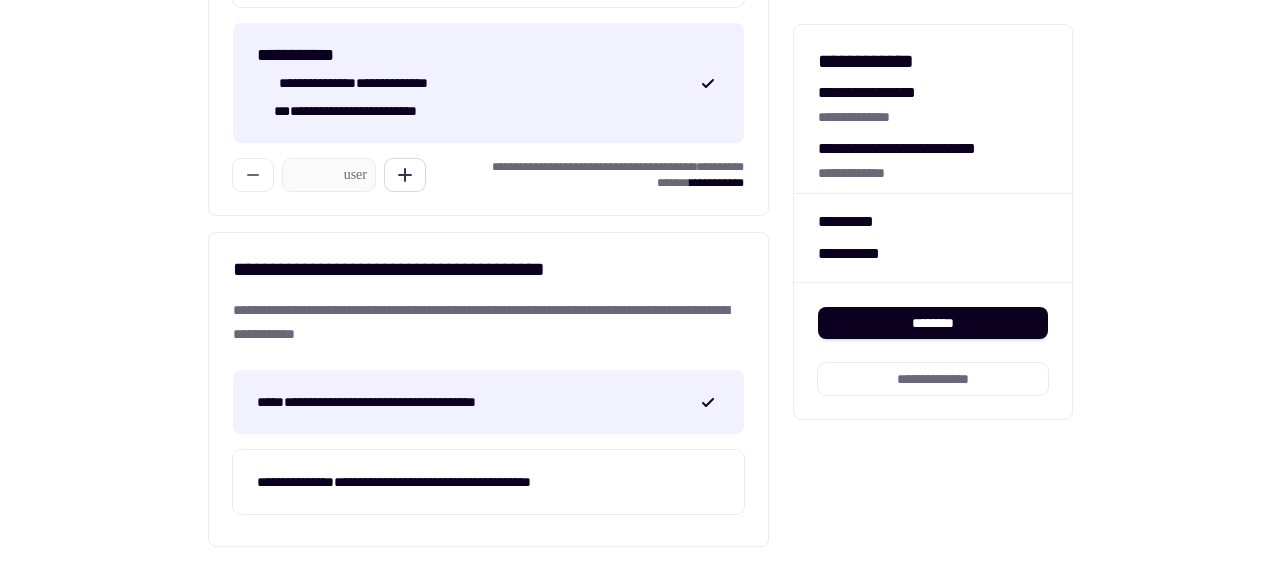 click 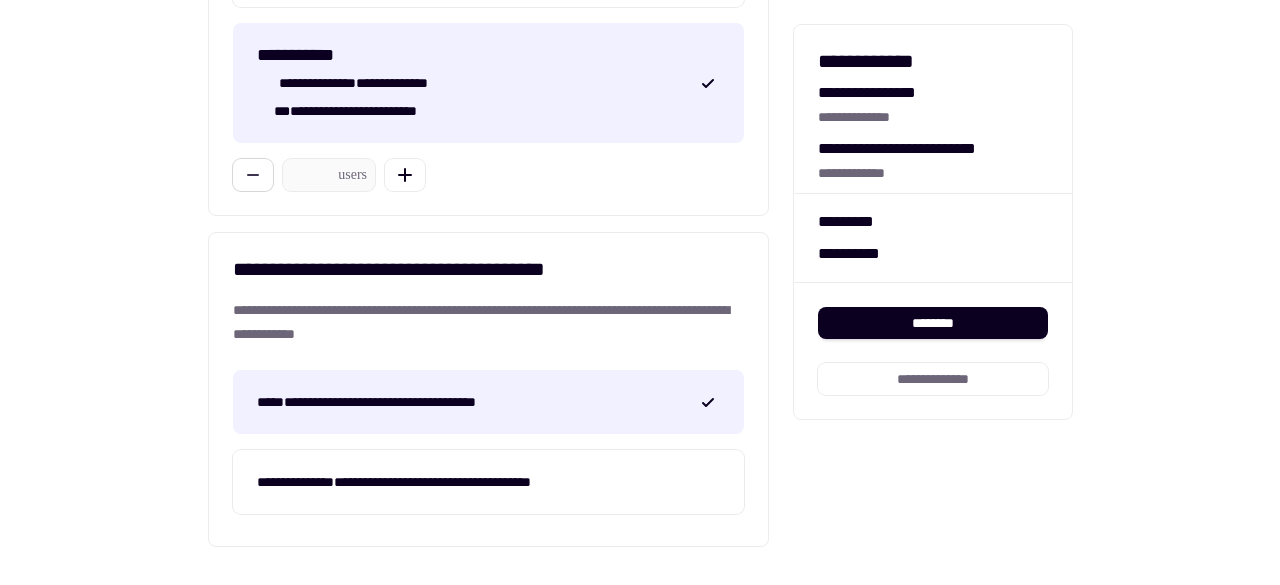 type on "*" 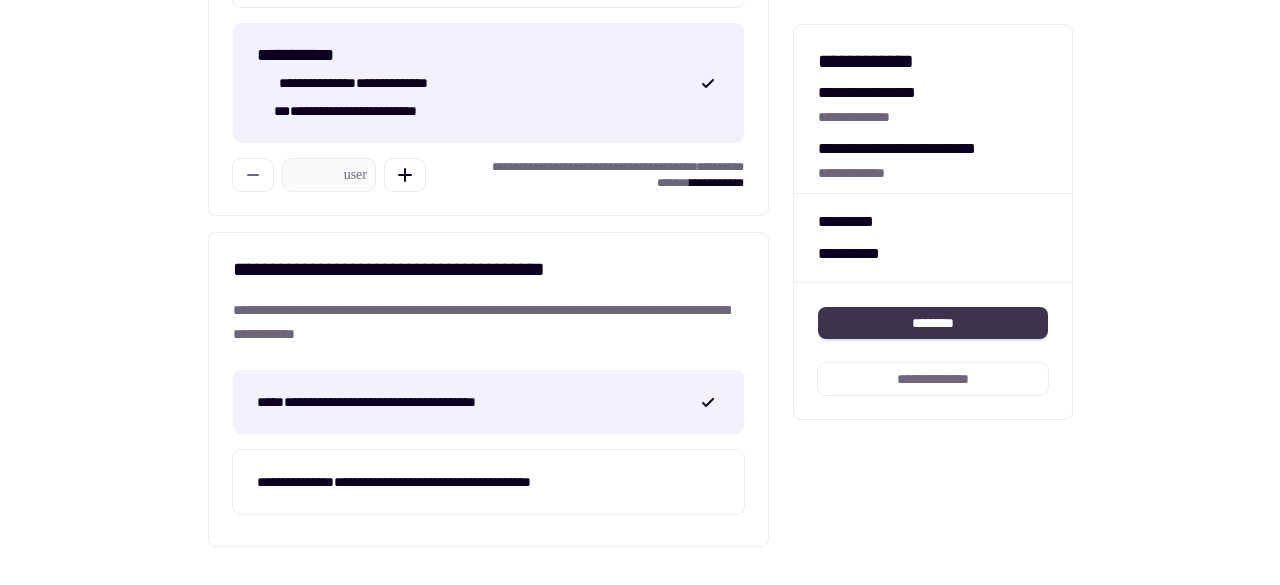 click on "********" 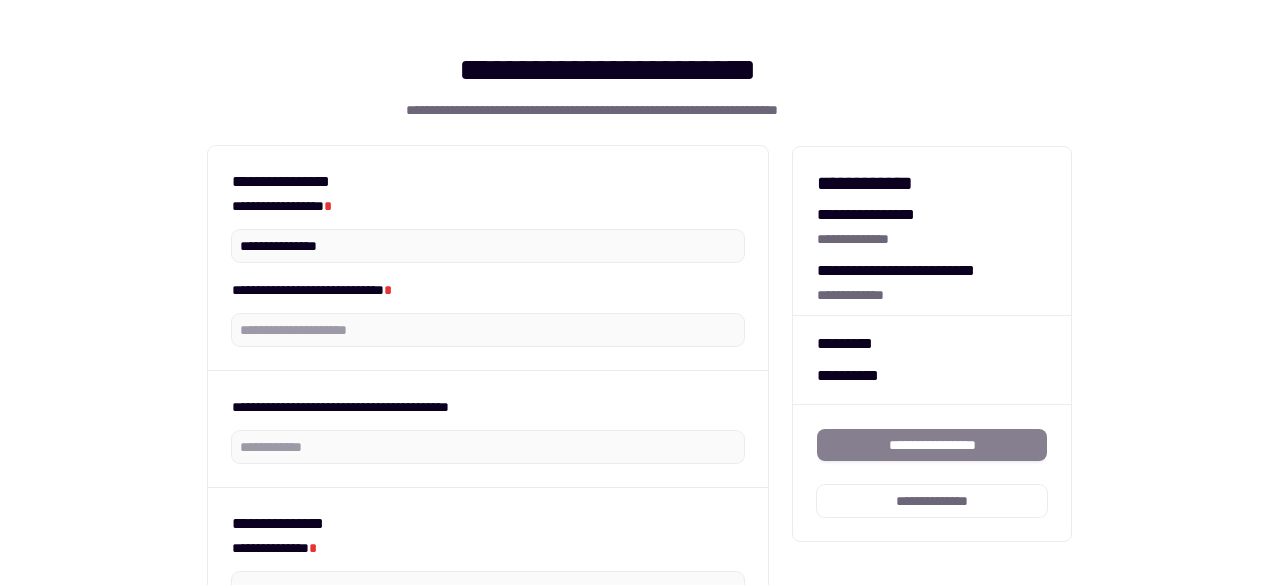 scroll, scrollTop: 0, scrollLeft: 0, axis: both 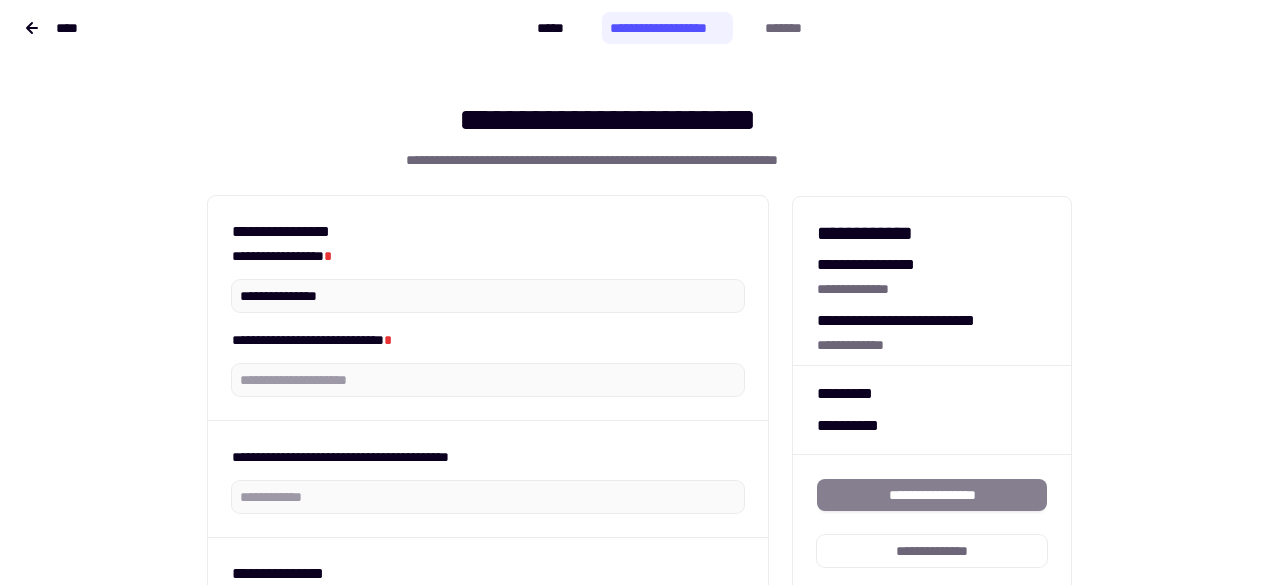 click on "**********" at bounding box center (640, 646) 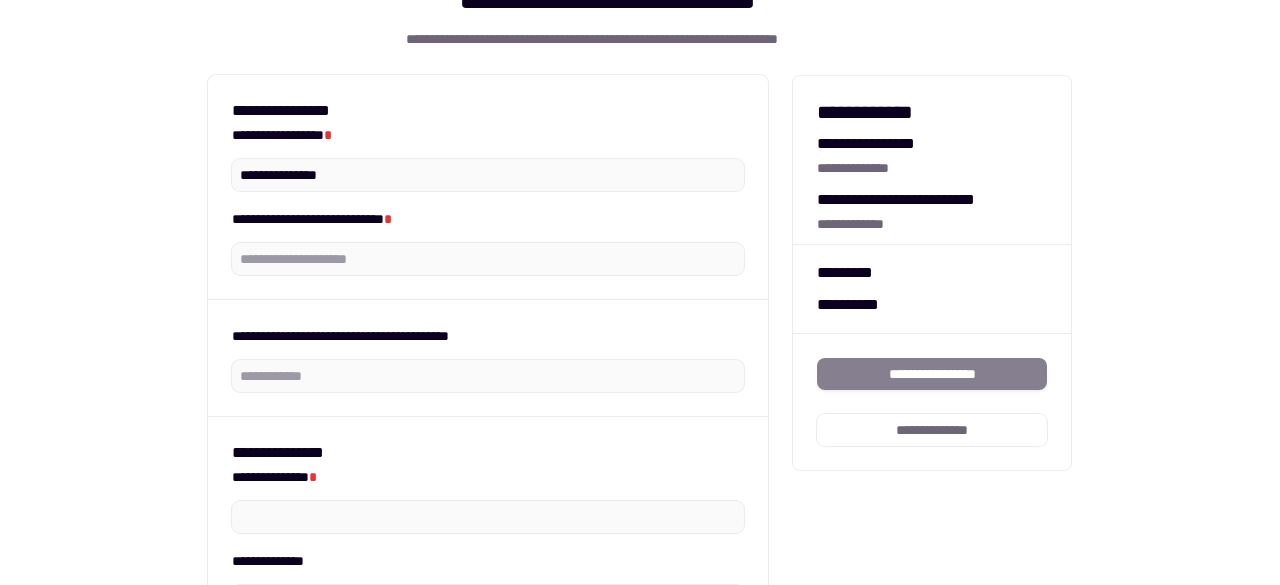 scroll, scrollTop: 0, scrollLeft: 0, axis: both 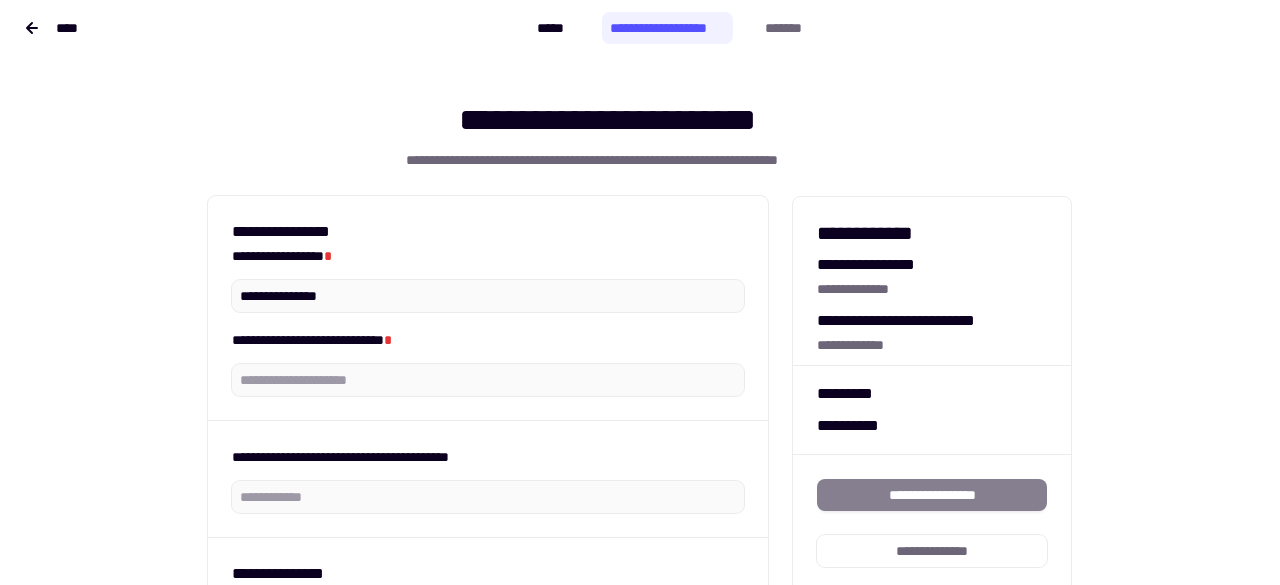 click on "**********" at bounding box center (640, 646) 